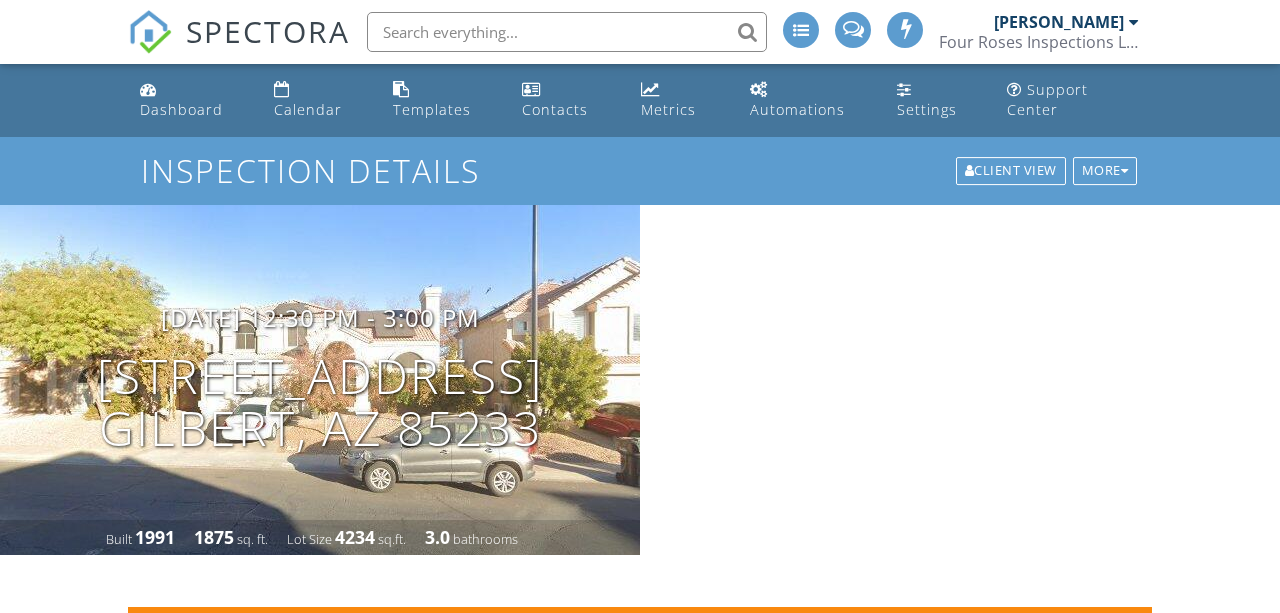 scroll, scrollTop: 0, scrollLeft: 0, axis: both 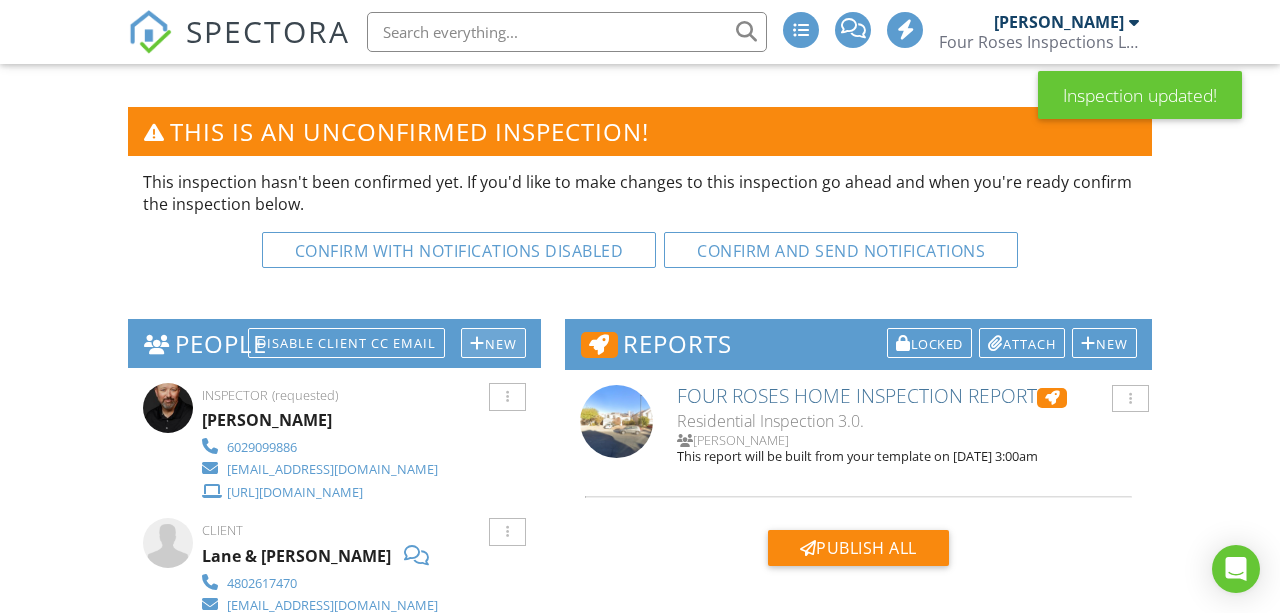 click at bounding box center (477, 343) 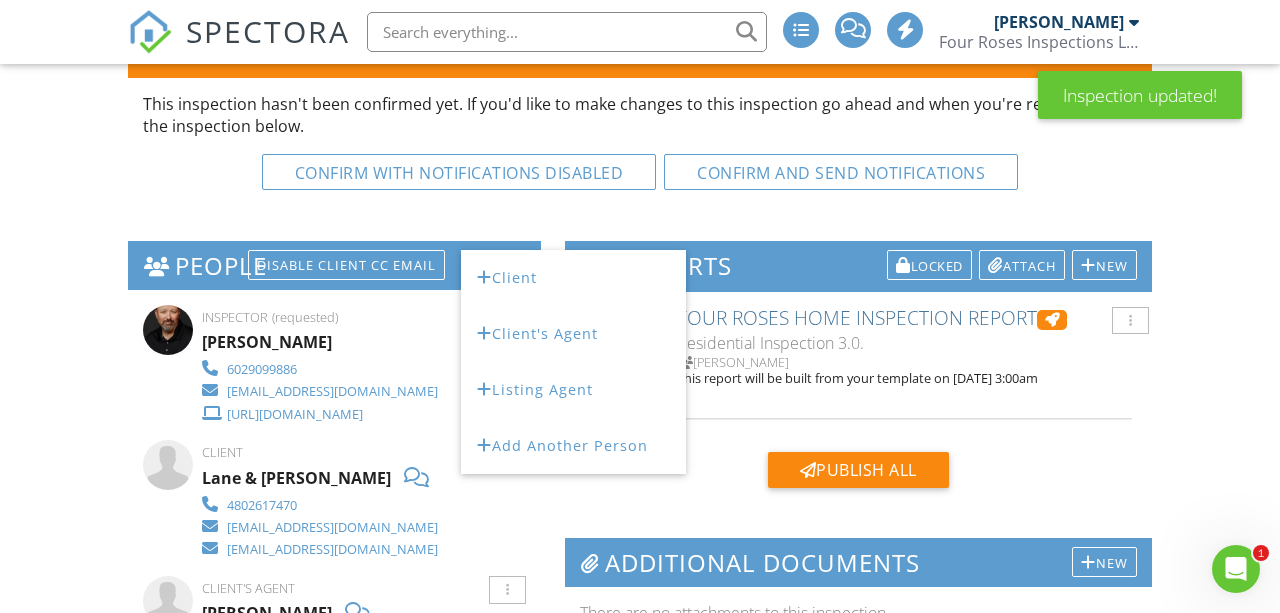 scroll, scrollTop: 0, scrollLeft: 0, axis: both 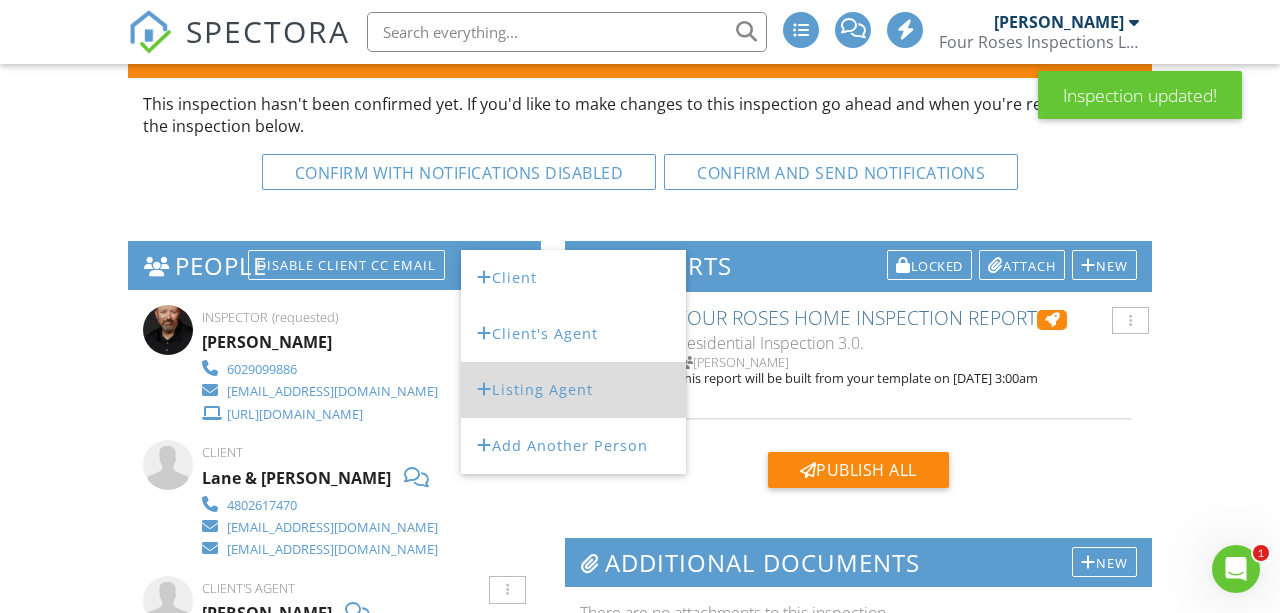 click on "Listing Agent" at bounding box center [573, 390] 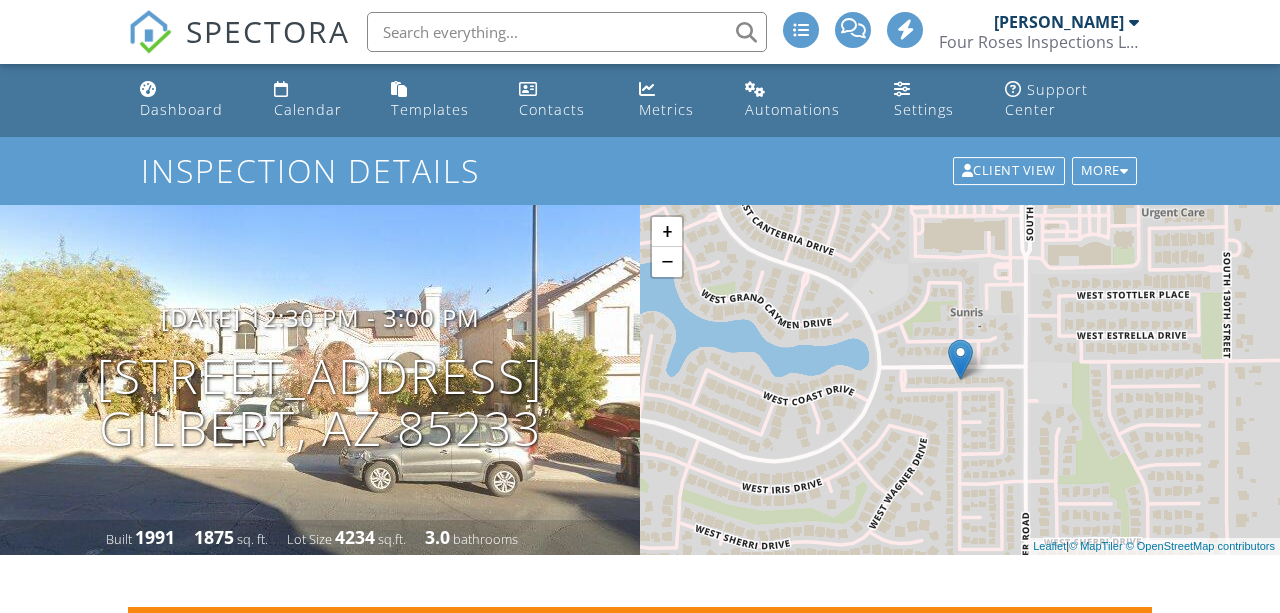 scroll, scrollTop: 0, scrollLeft: 0, axis: both 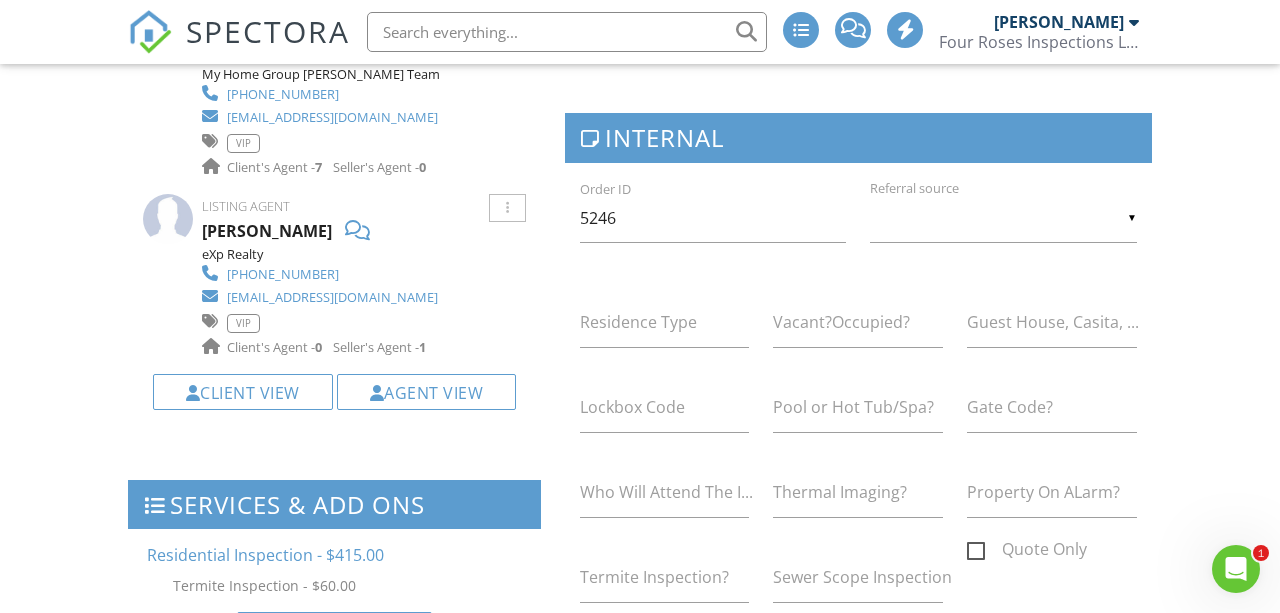 click at bounding box center (1003, 218) 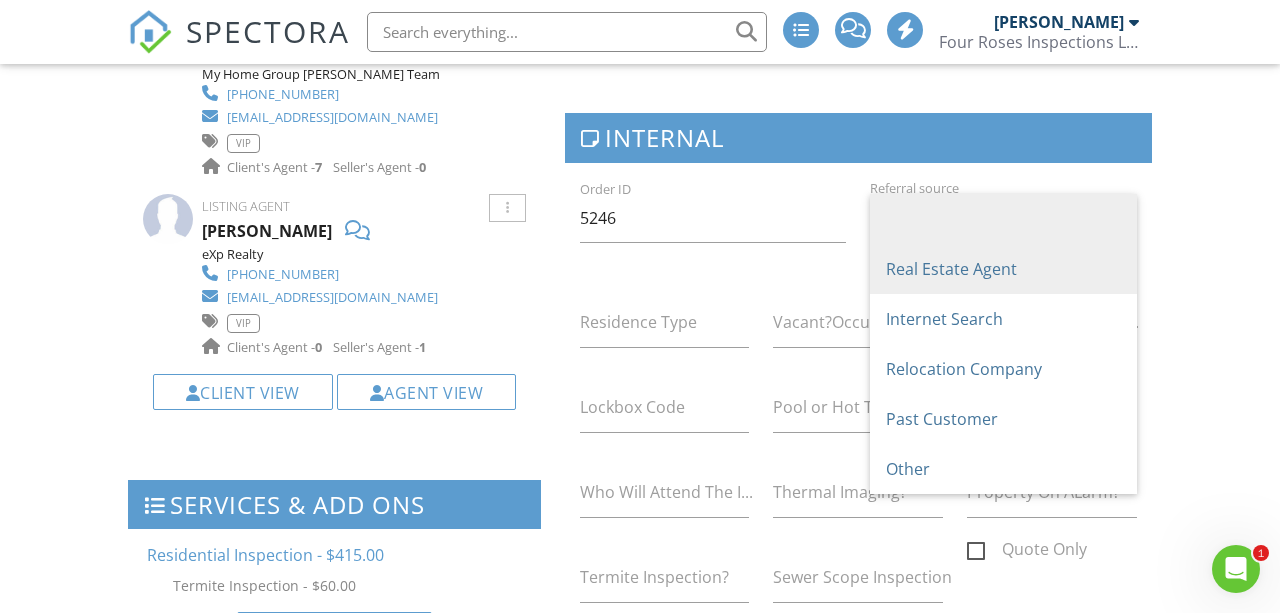 click on "Real Estate Agent" at bounding box center (1003, 269) 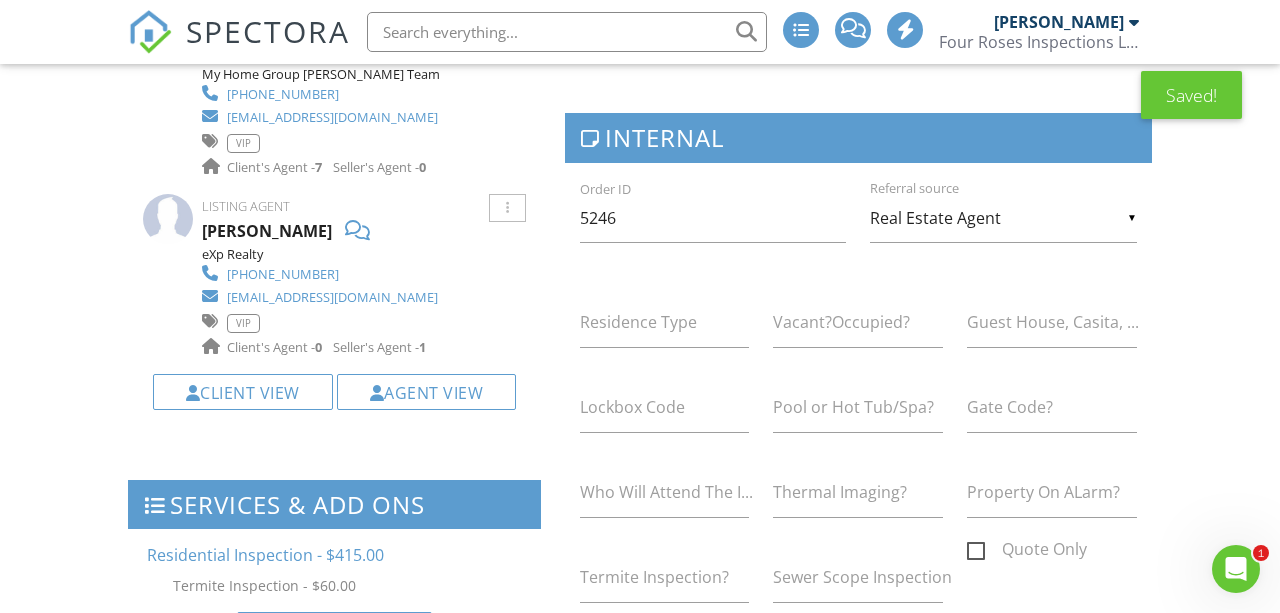 click on "Residence Type" at bounding box center (638, 322) 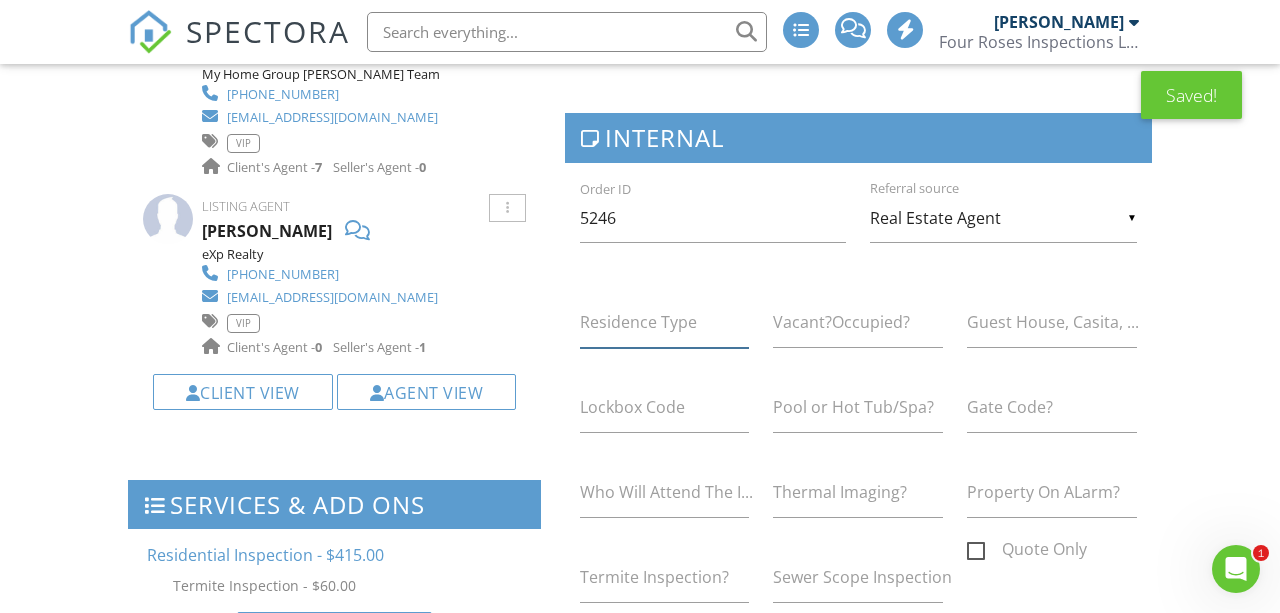 click on "Residence Type" at bounding box center (665, 323) 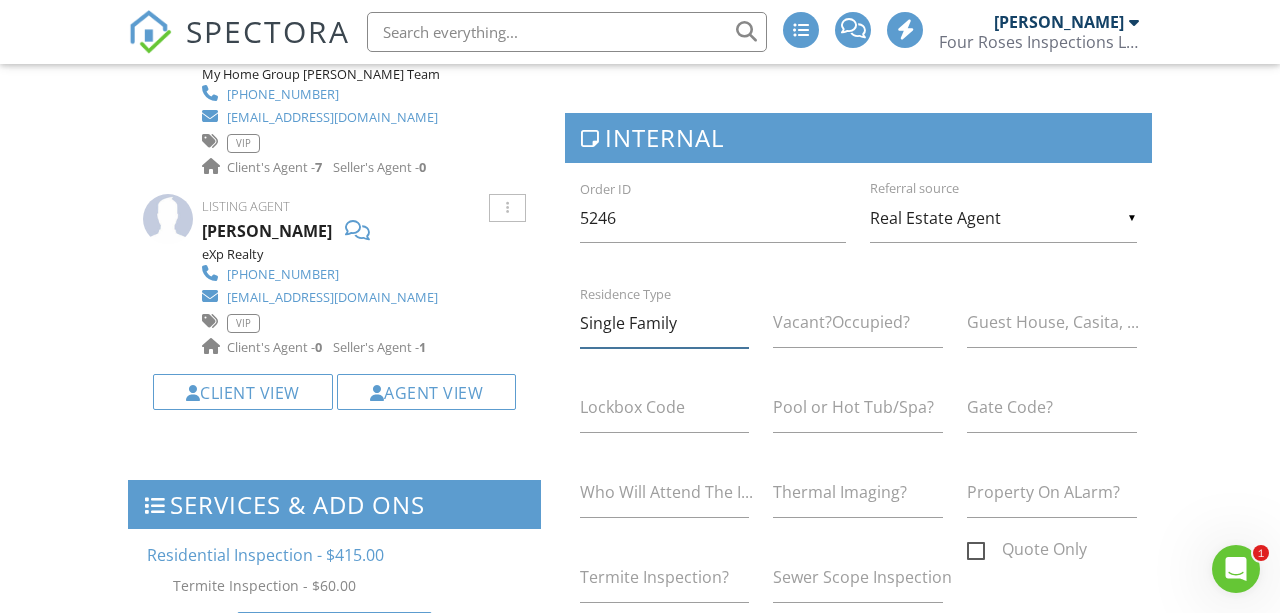 type on "Single Family" 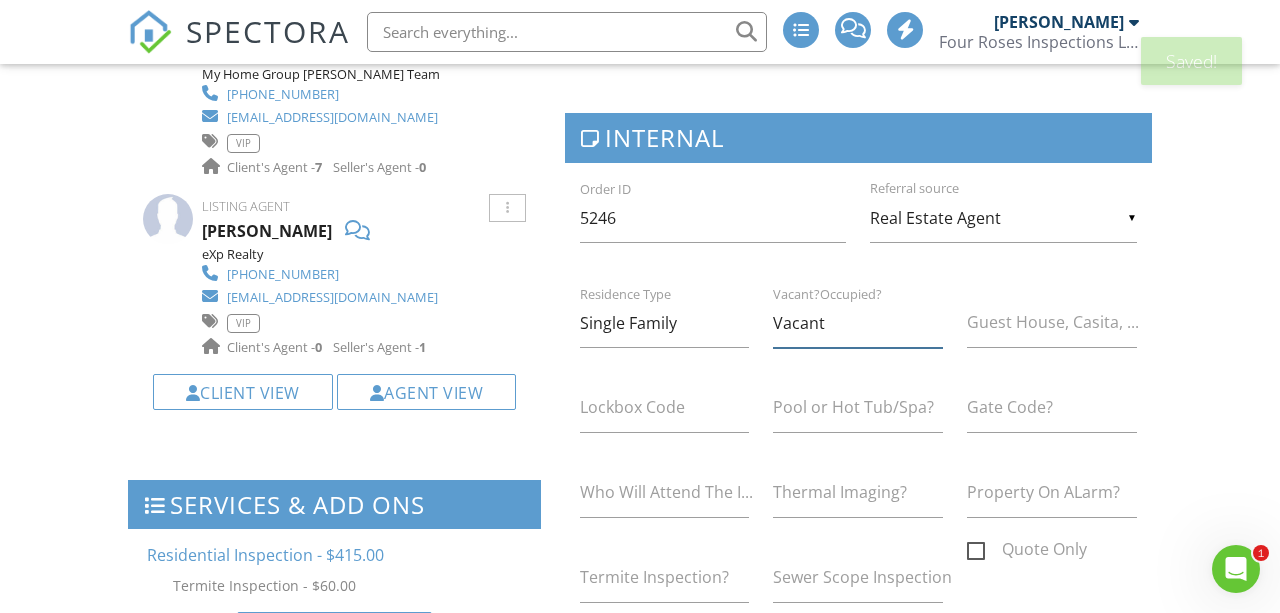 type on "Vacant" 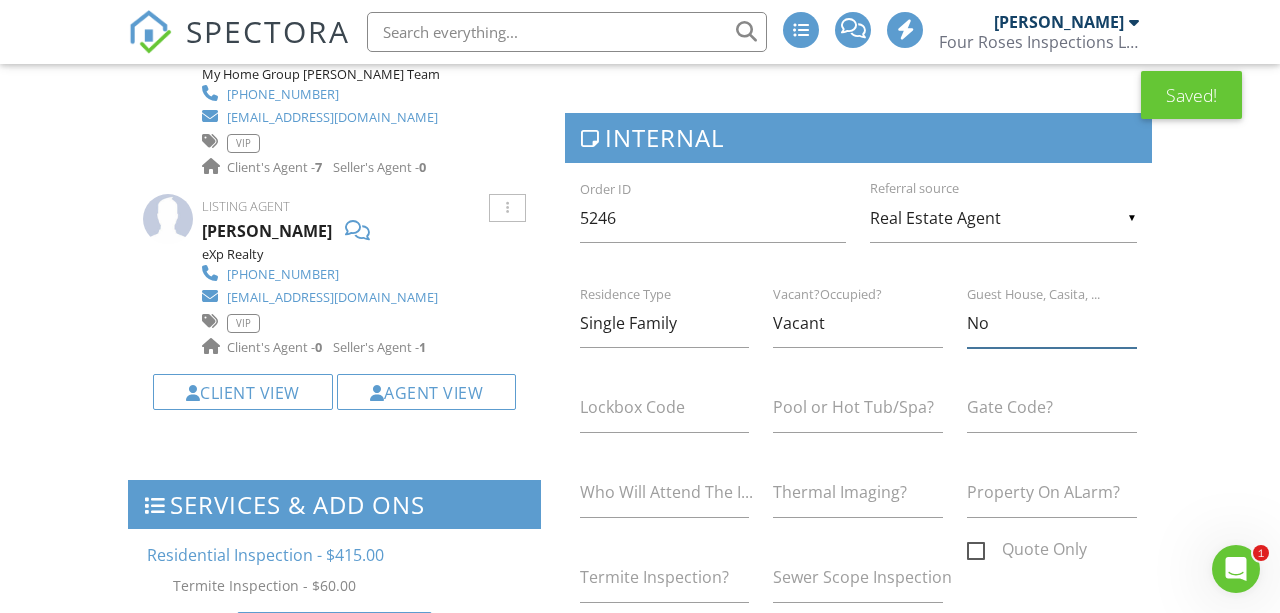type on "No" 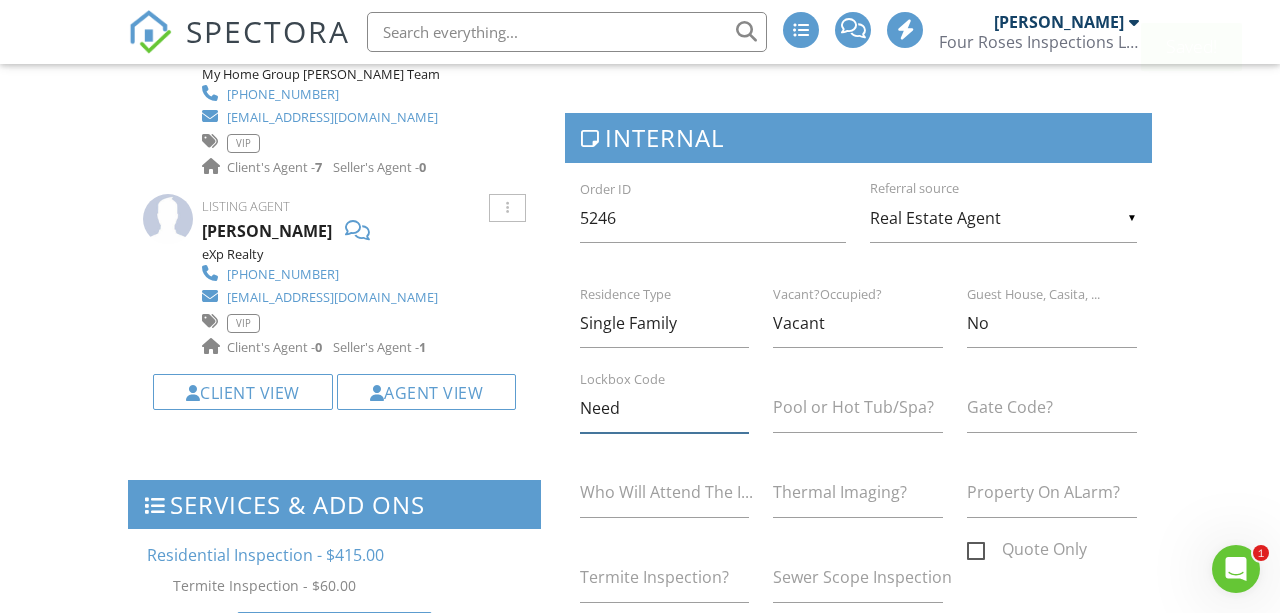 type on "Need" 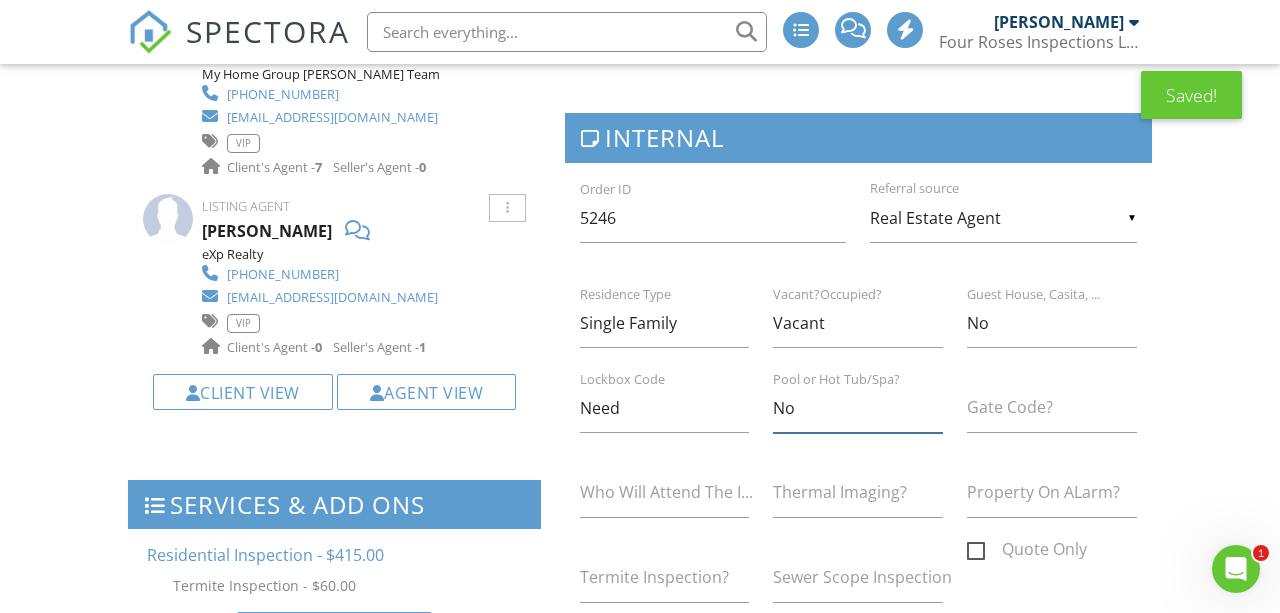 type on "No" 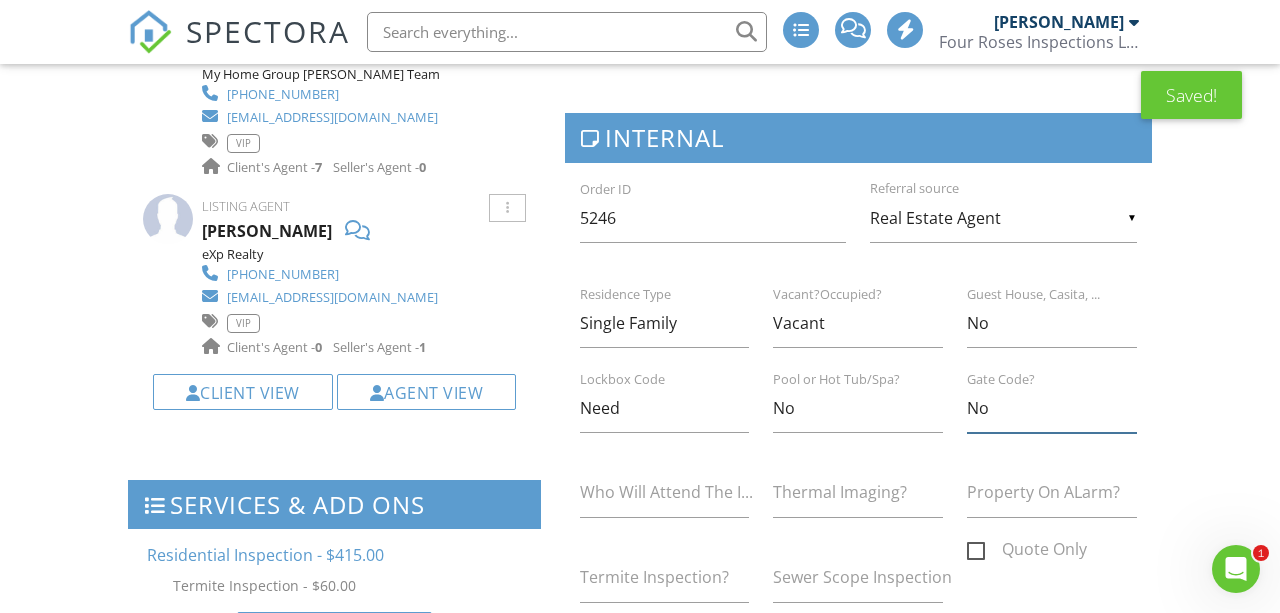 type on "No" 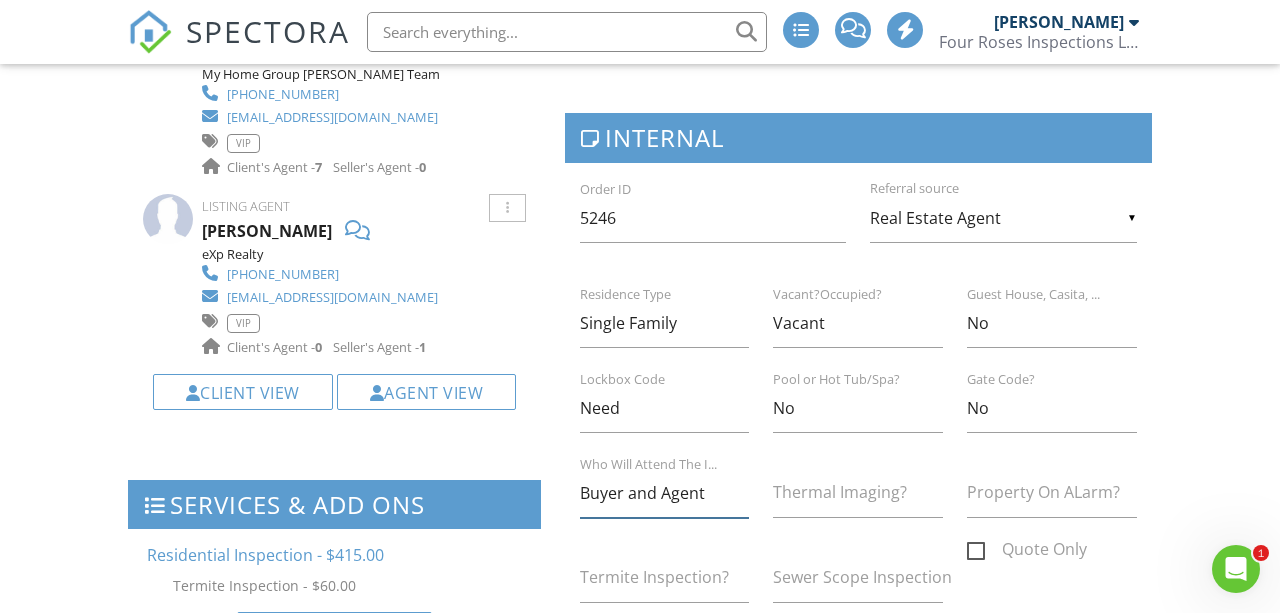 type on "Buyer and Agent" 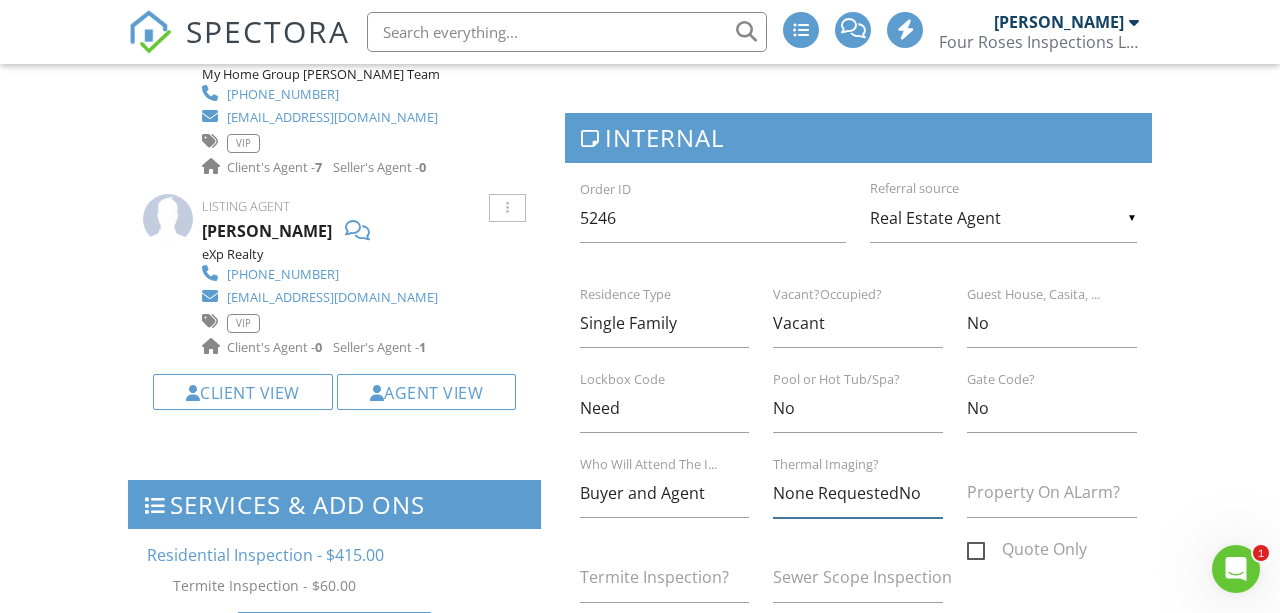 type on "None RequestedNo" 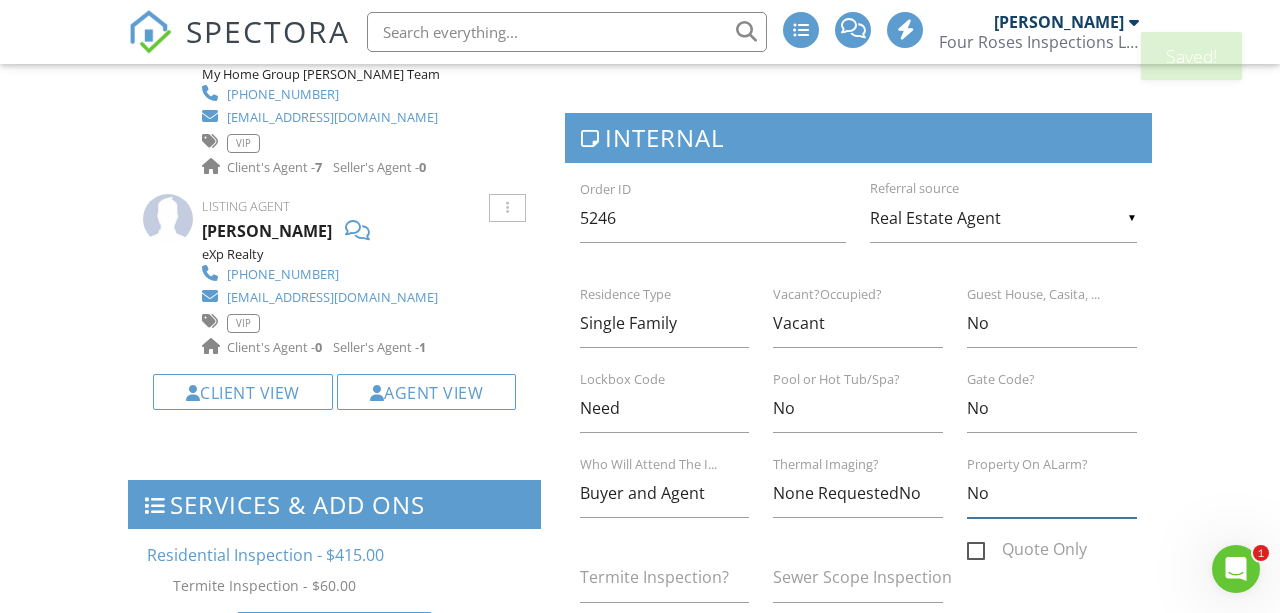 type on "No" 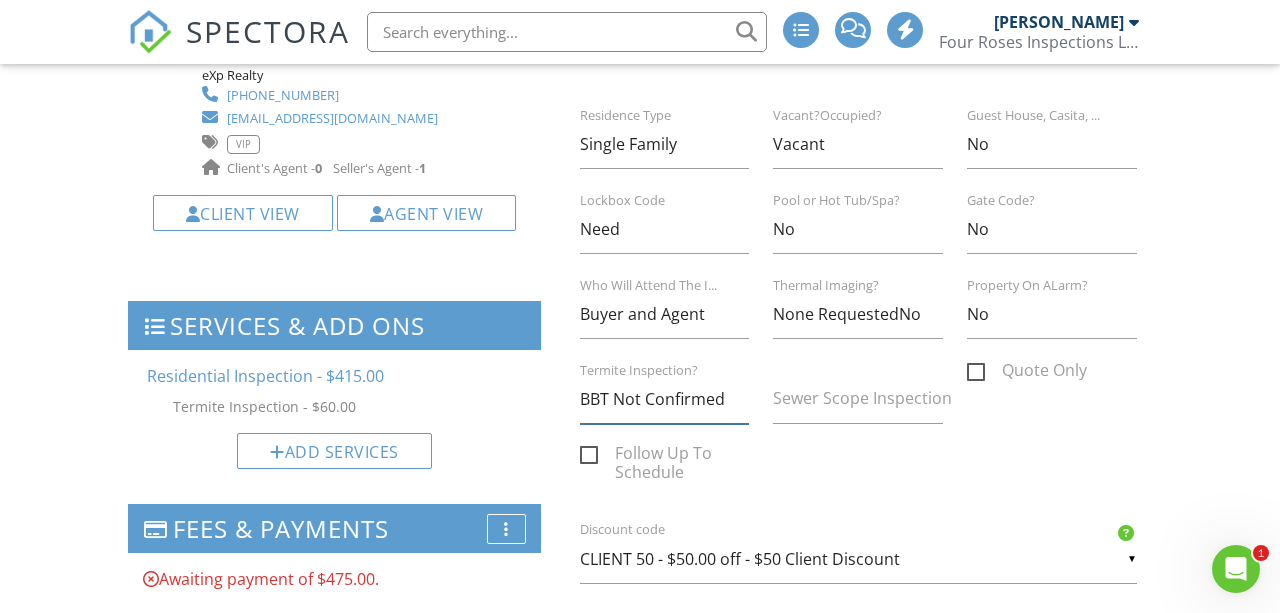 scroll, scrollTop: 1337, scrollLeft: 0, axis: vertical 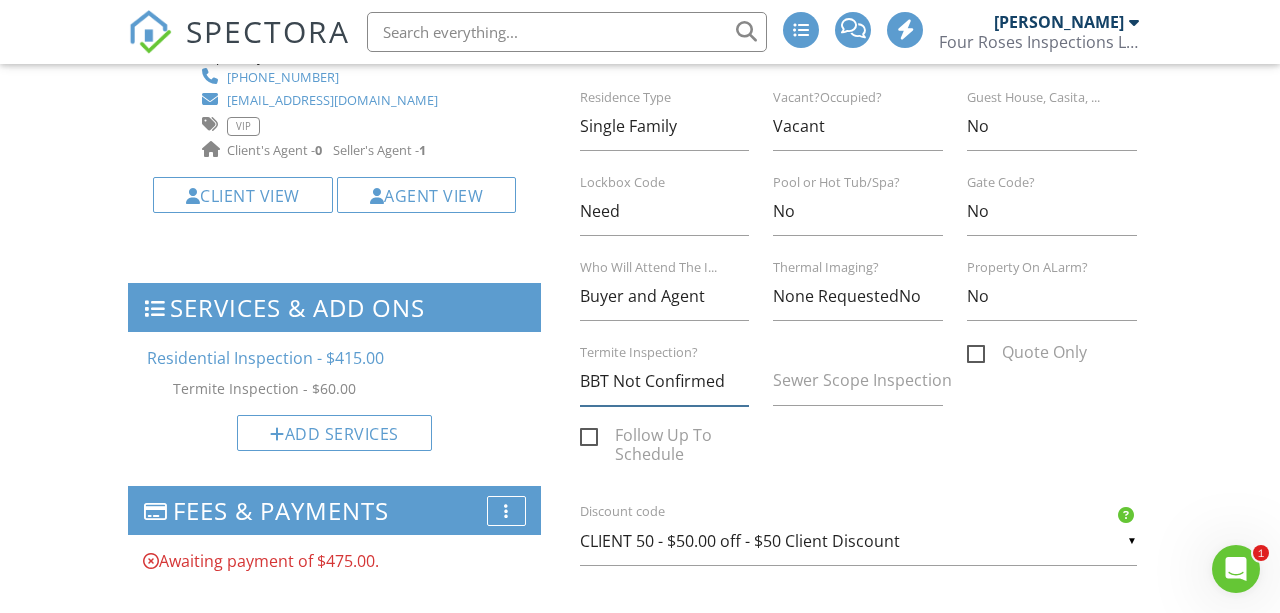 type on "BBT Not Confirmed" 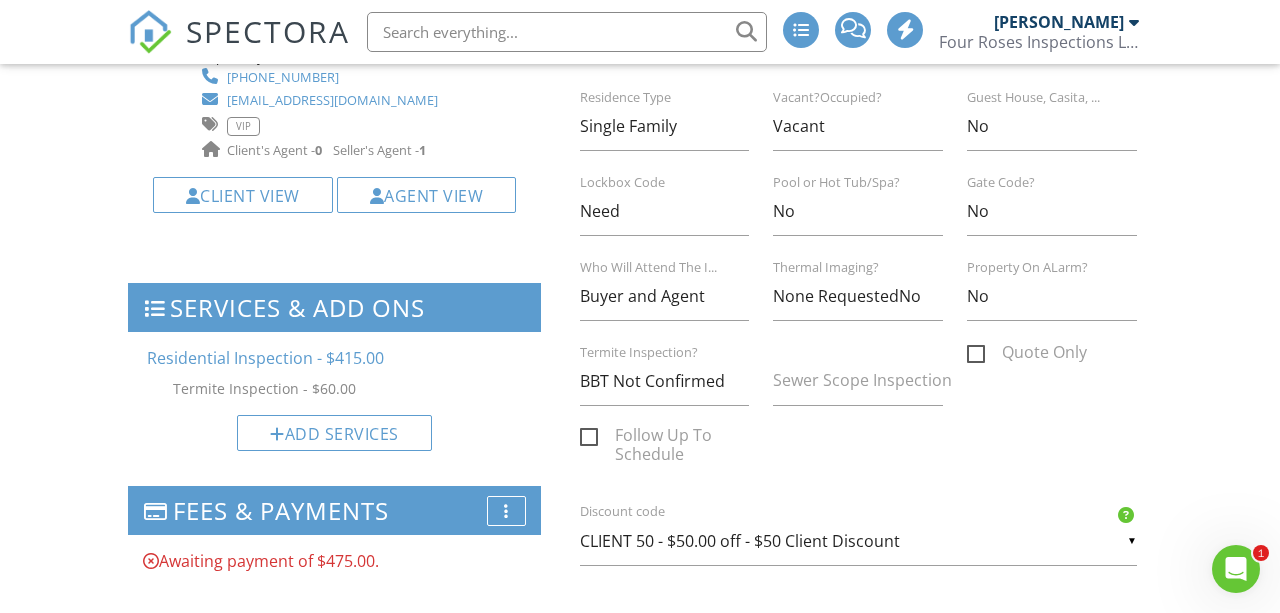 click on "Sewer Scope Inspection" at bounding box center (862, 380) 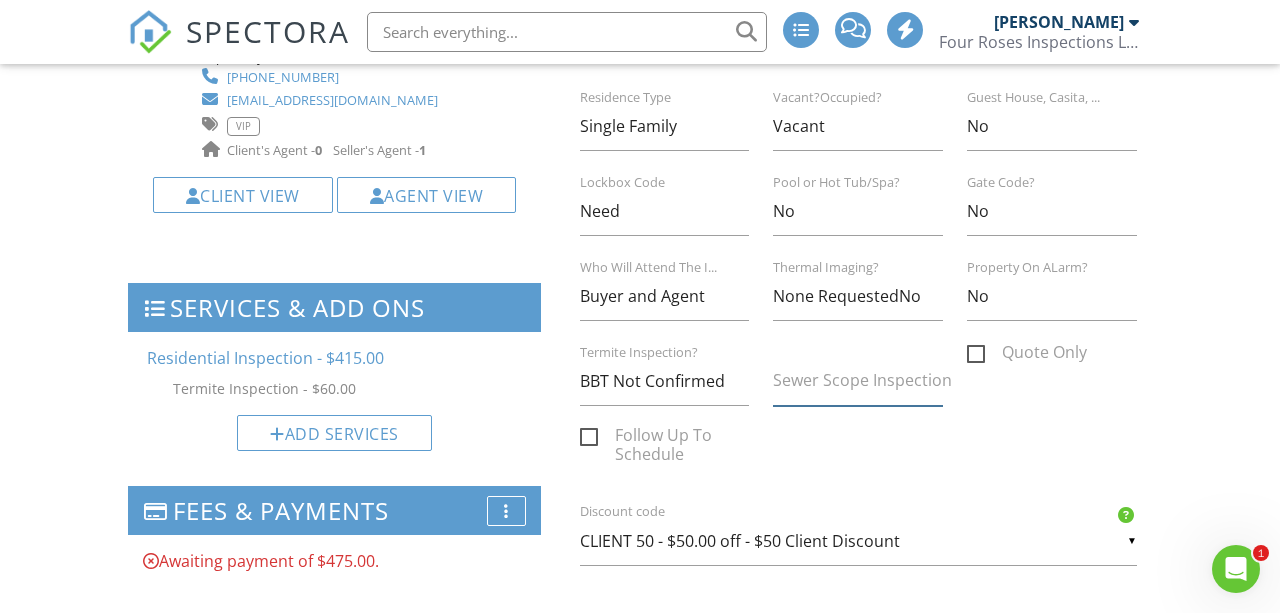 click on "Sewer Scope Inspection" at bounding box center (858, 381) 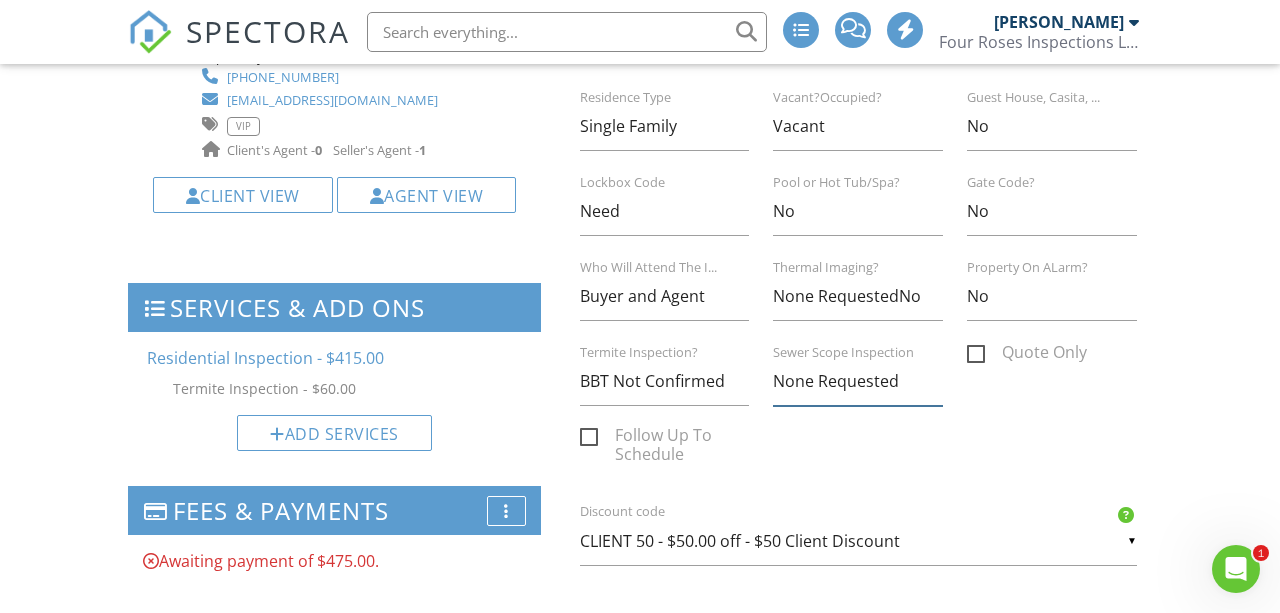 type on "None Requested" 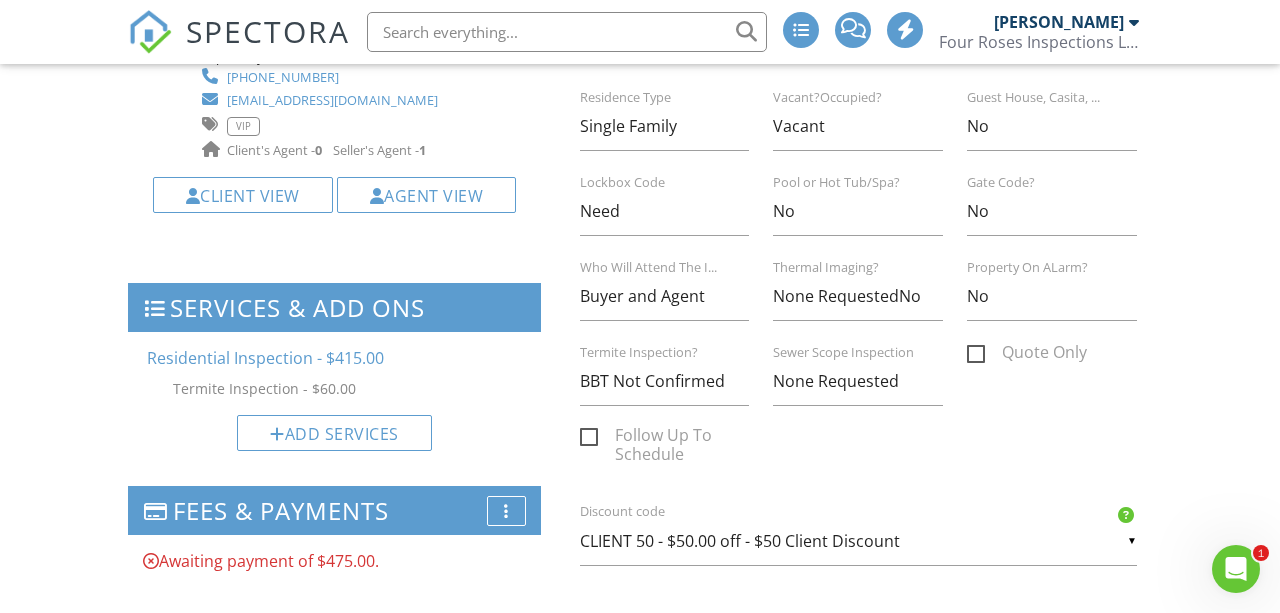 click on "Follow Up To Schedule" at bounding box center (858, 454) 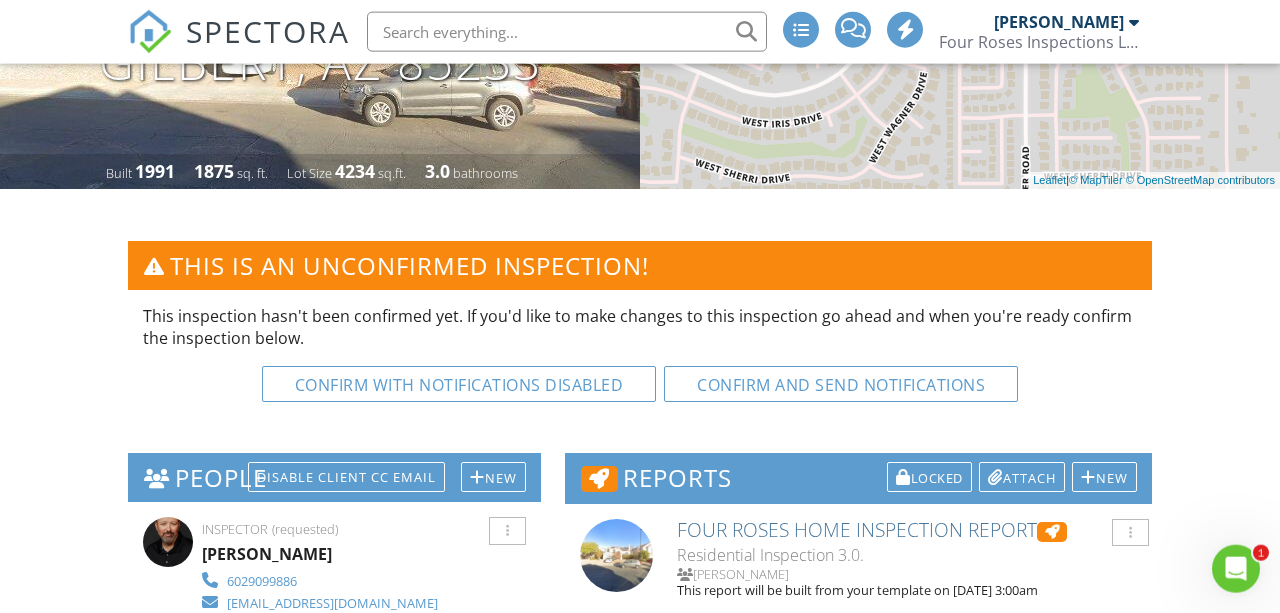 scroll, scrollTop: 407, scrollLeft: 0, axis: vertical 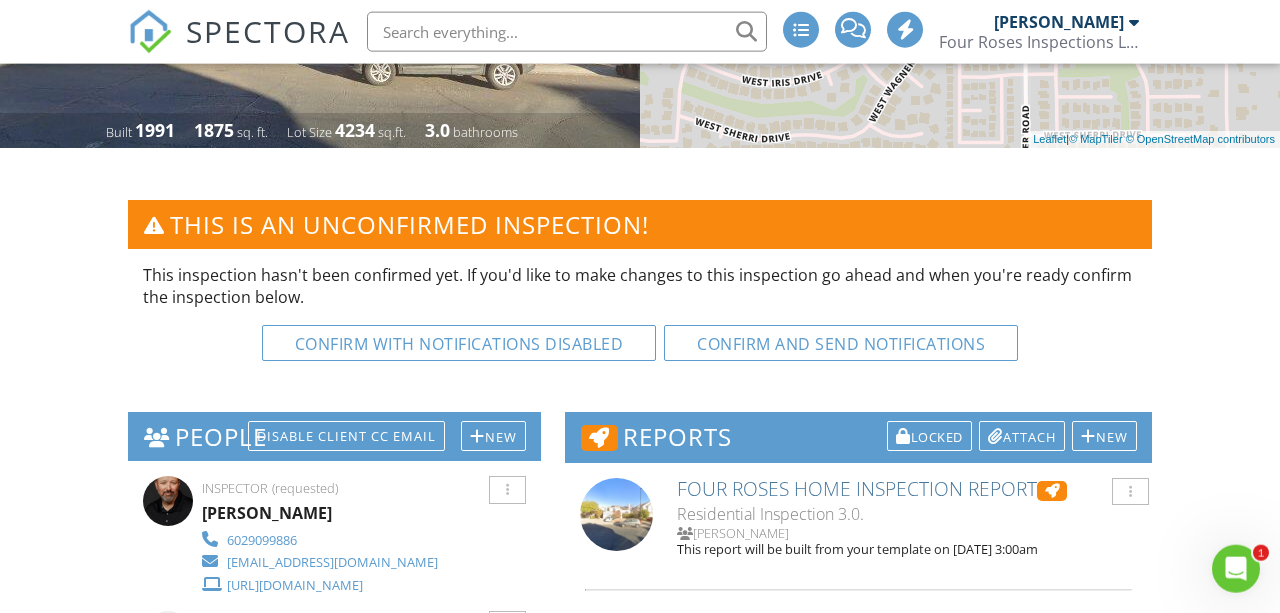 click on "This inspection hasn't been confirmed yet. If you'd like to make changes to this inspection go ahead and when you're ready confirm the inspection below.
Confirm with notifications disabled
Confirm and send notifications" at bounding box center [640, 320] 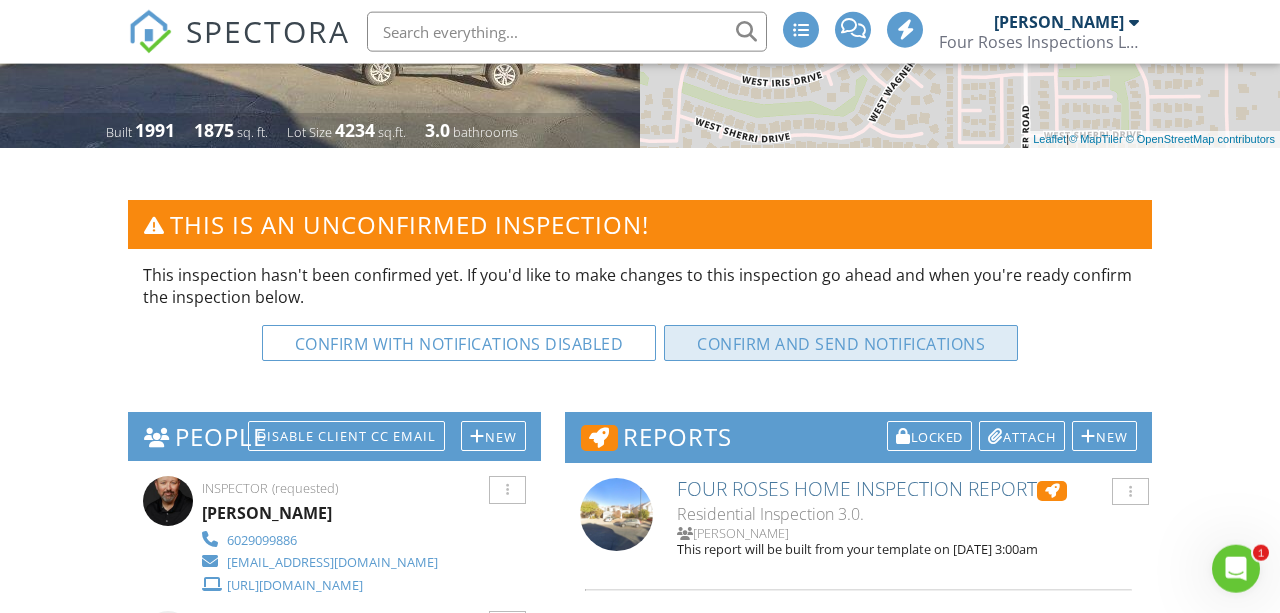 click on "Confirm and send notifications" at bounding box center (459, 343) 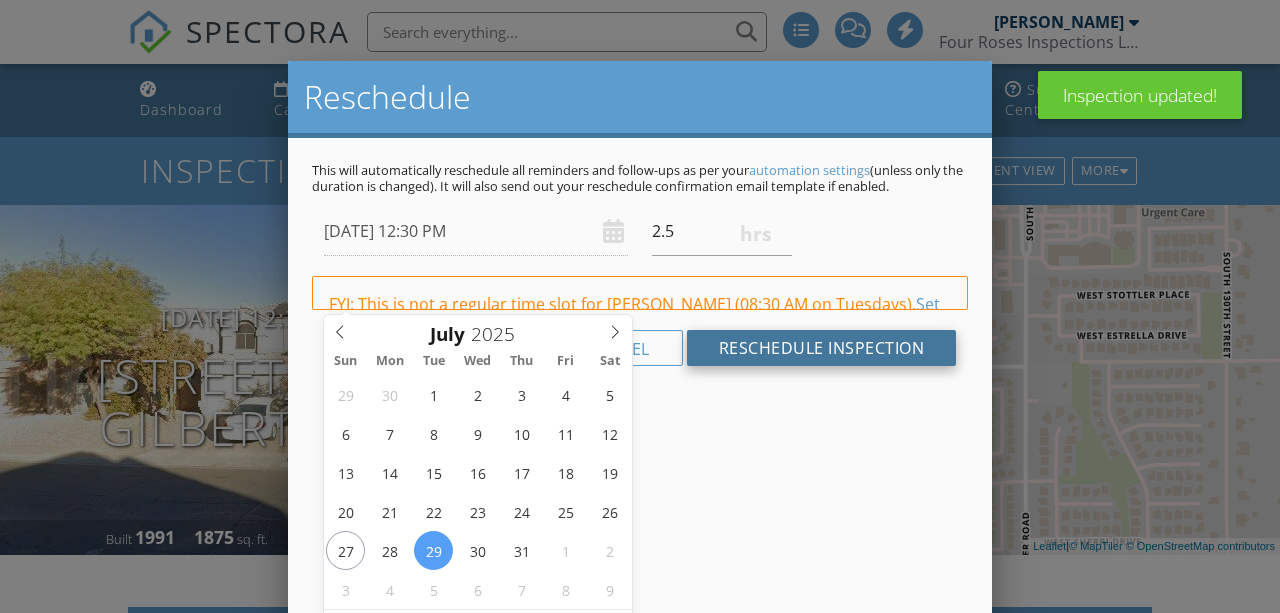 click on "Reschedule Inspection" at bounding box center [822, 348] 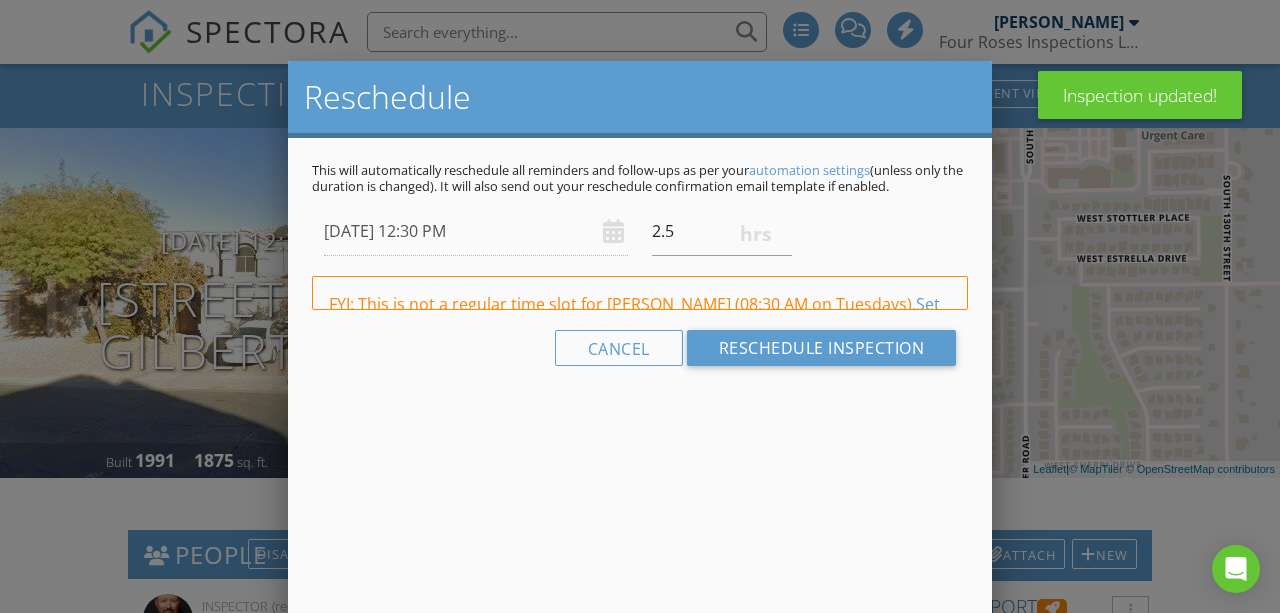 click at bounding box center (640, 306) 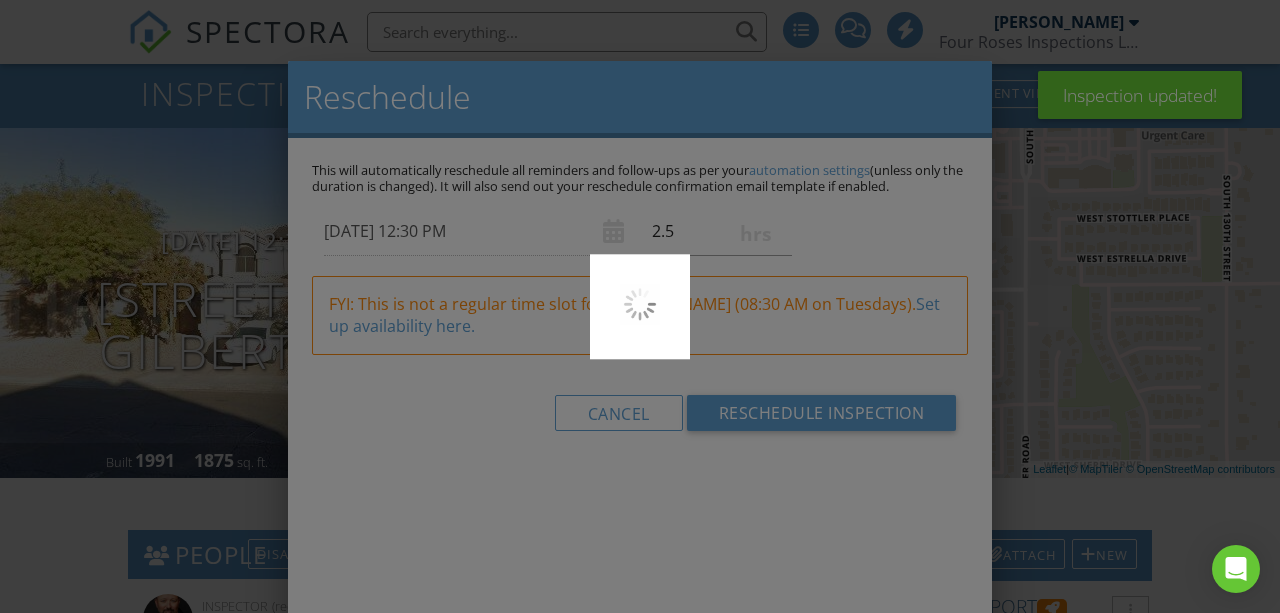 scroll, scrollTop: 77, scrollLeft: 0, axis: vertical 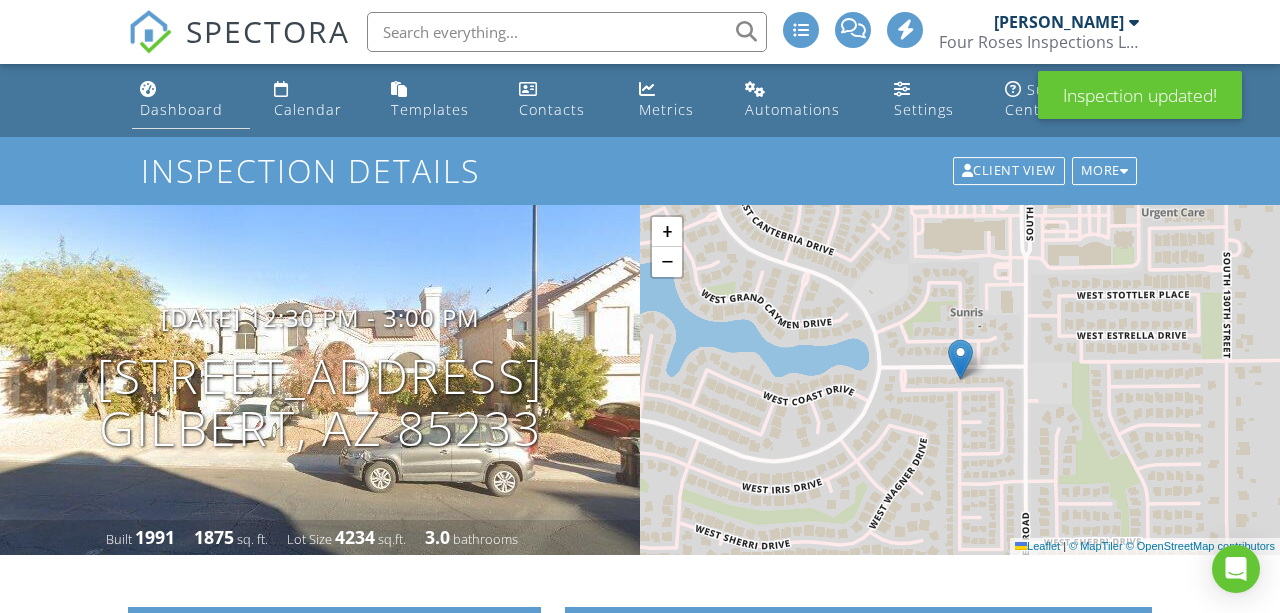 click on "Dashboard" at bounding box center (181, 109) 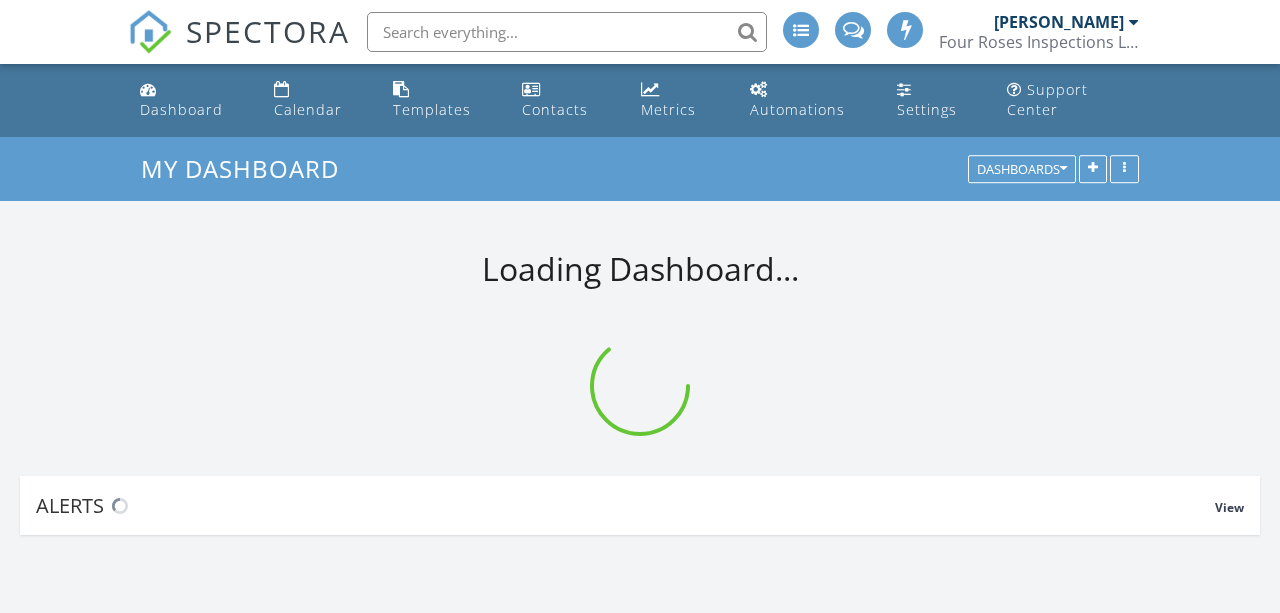 scroll, scrollTop: 0, scrollLeft: 0, axis: both 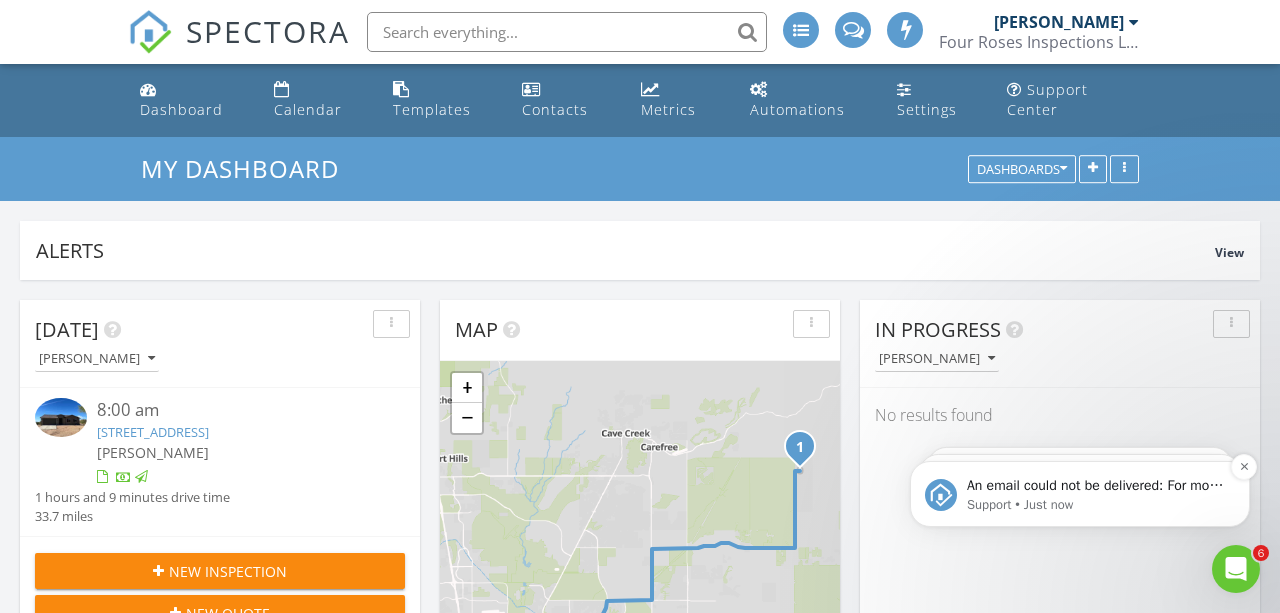 click on "Support • Just now" at bounding box center (1096, 505) 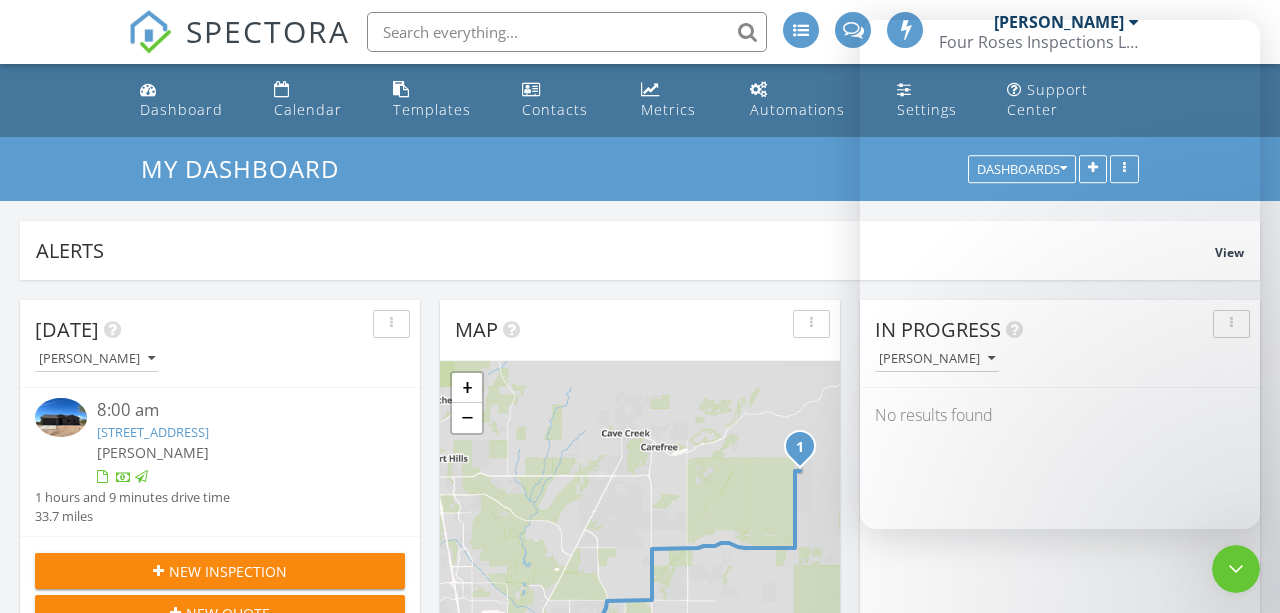 click on "In Progress
Morgan Brown
No results found" at bounding box center [1060, 590] 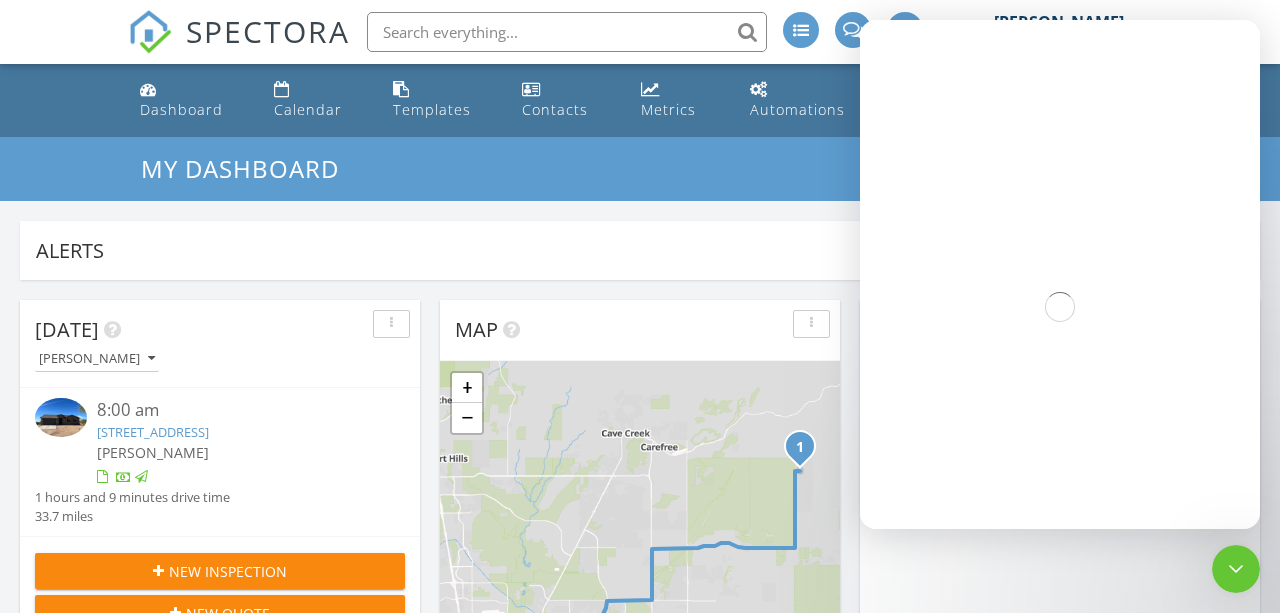 scroll, scrollTop: 0, scrollLeft: 0, axis: both 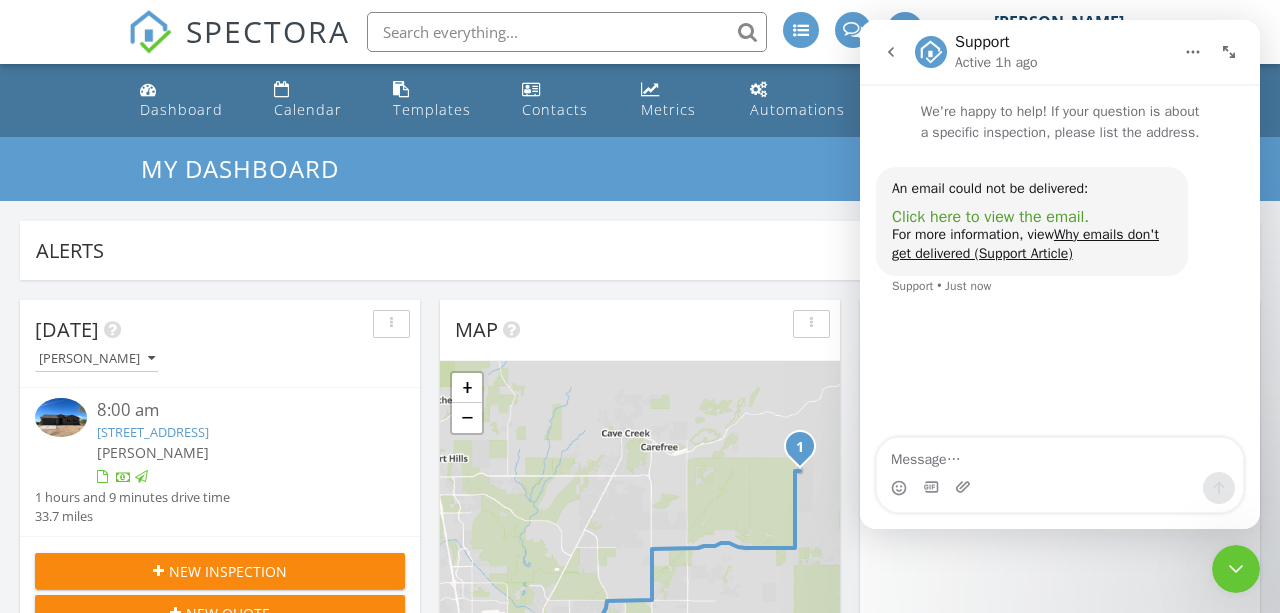 click on "Click here to view the email." at bounding box center [990, 217] 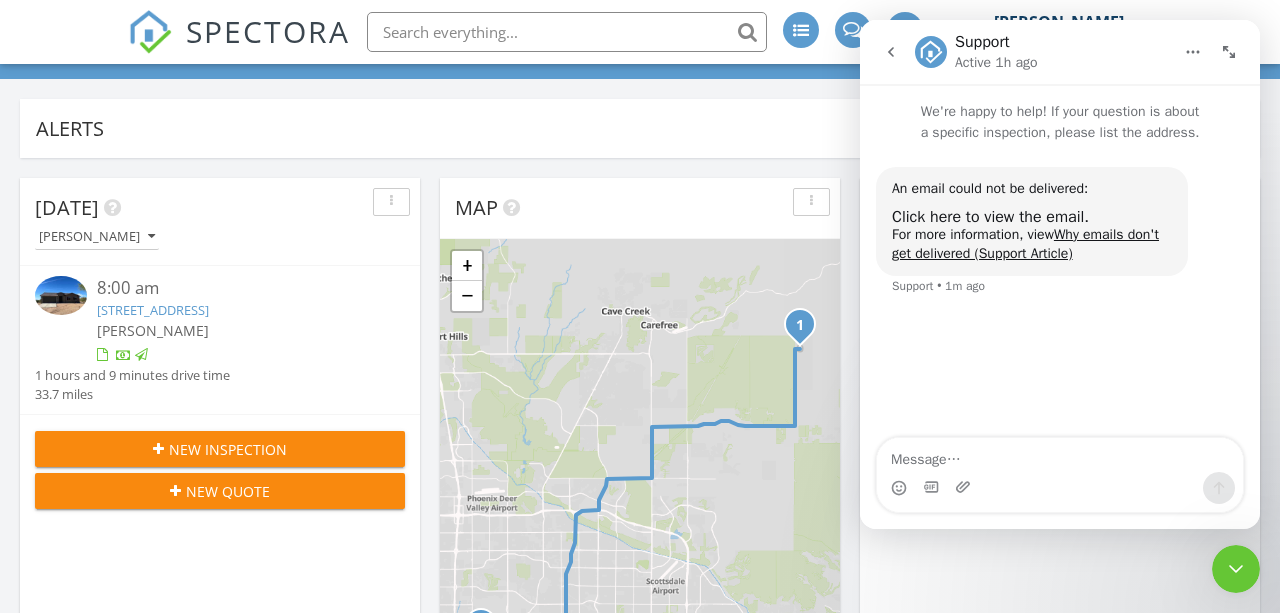 scroll, scrollTop: 0, scrollLeft: 0, axis: both 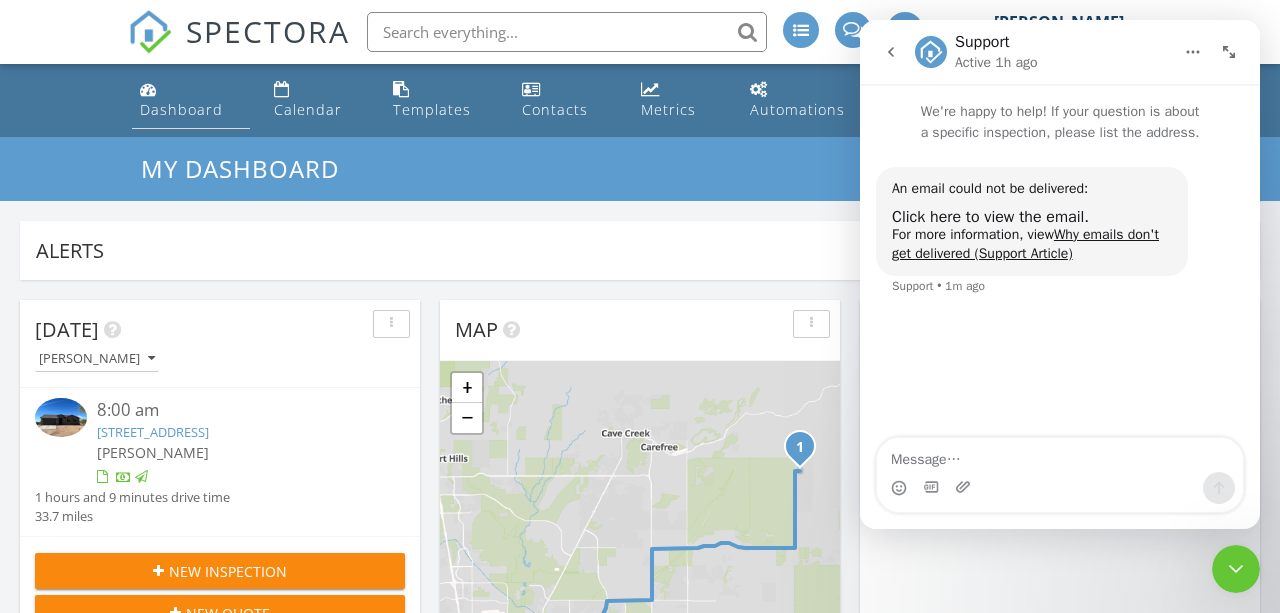 click on "Dashboard" at bounding box center [181, 109] 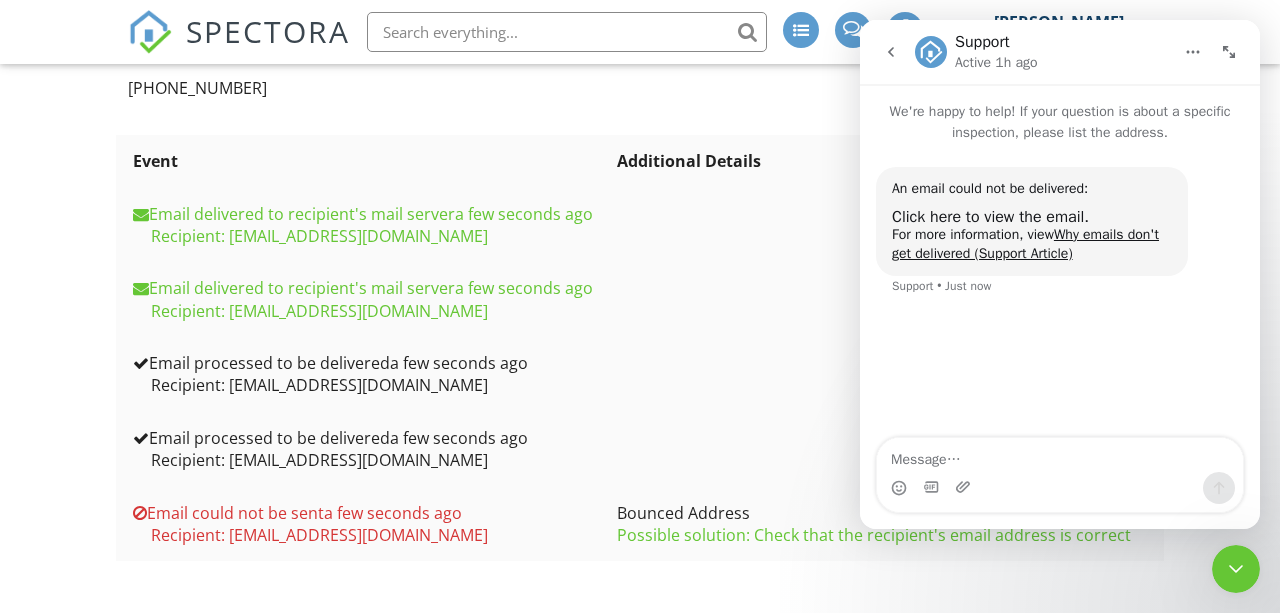 scroll, scrollTop: 507, scrollLeft: 0, axis: vertical 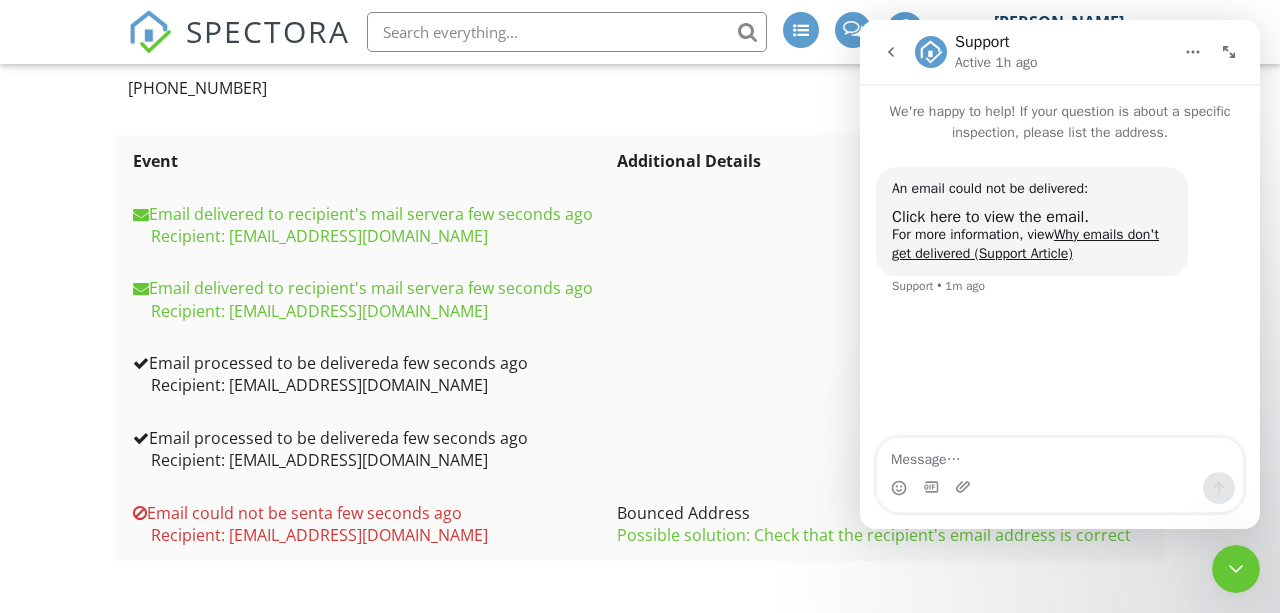click 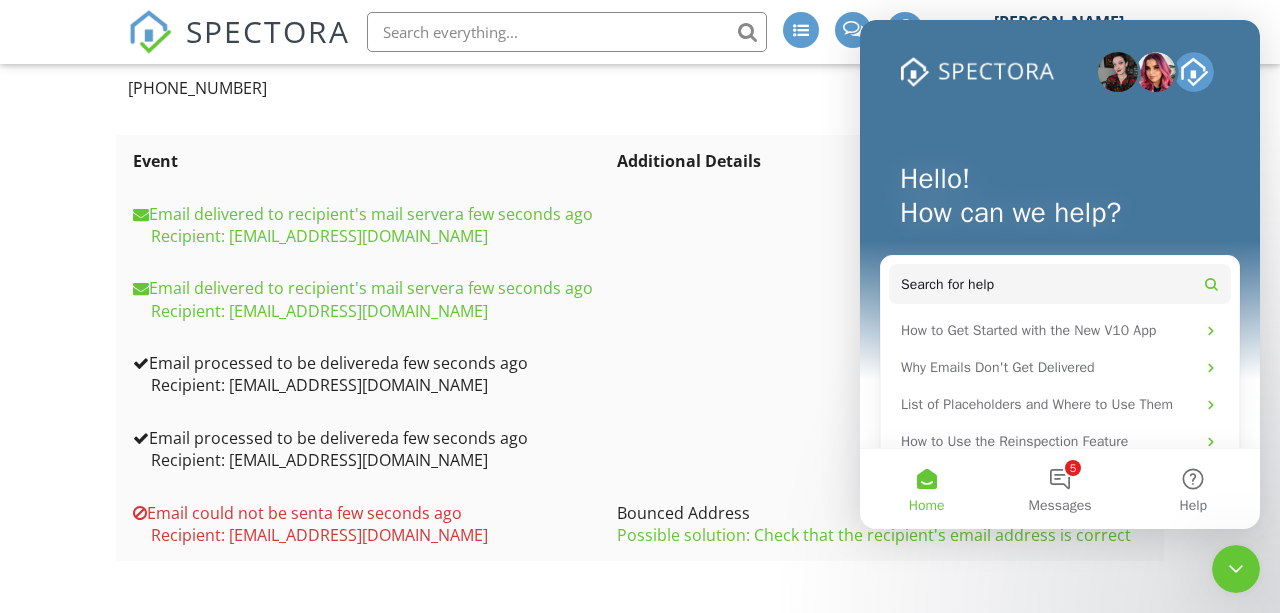 click 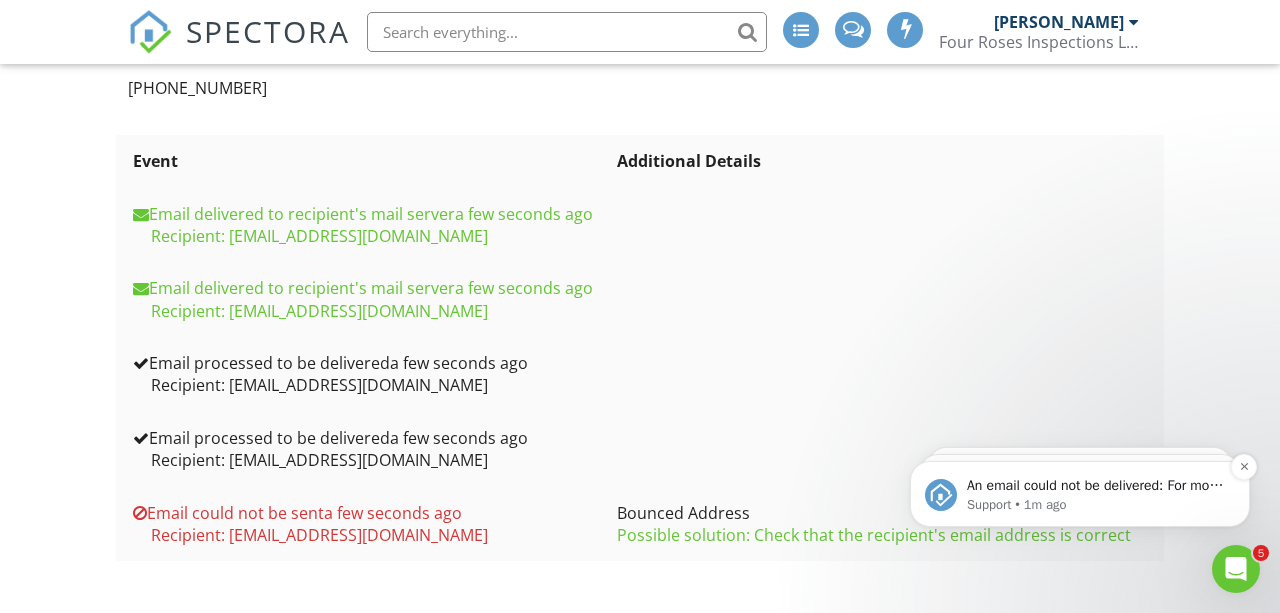 scroll, scrollTop: 0, scrollLeft: 0, axis: both 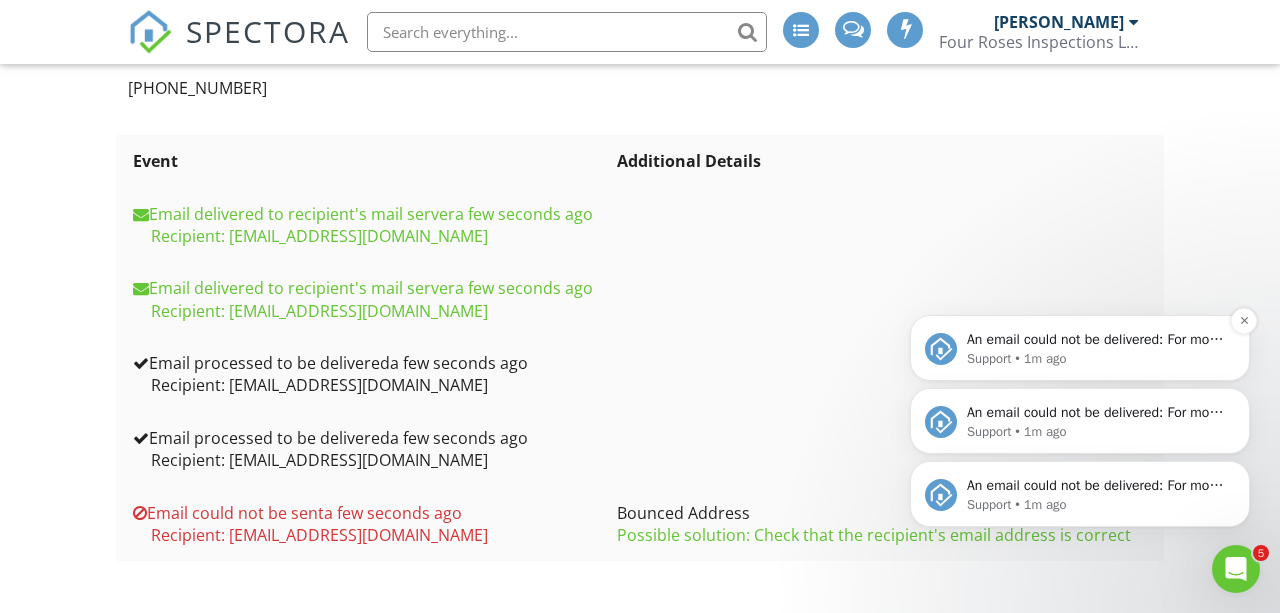 click on "Support • 1m ago" at bounding box center (1096, 359) 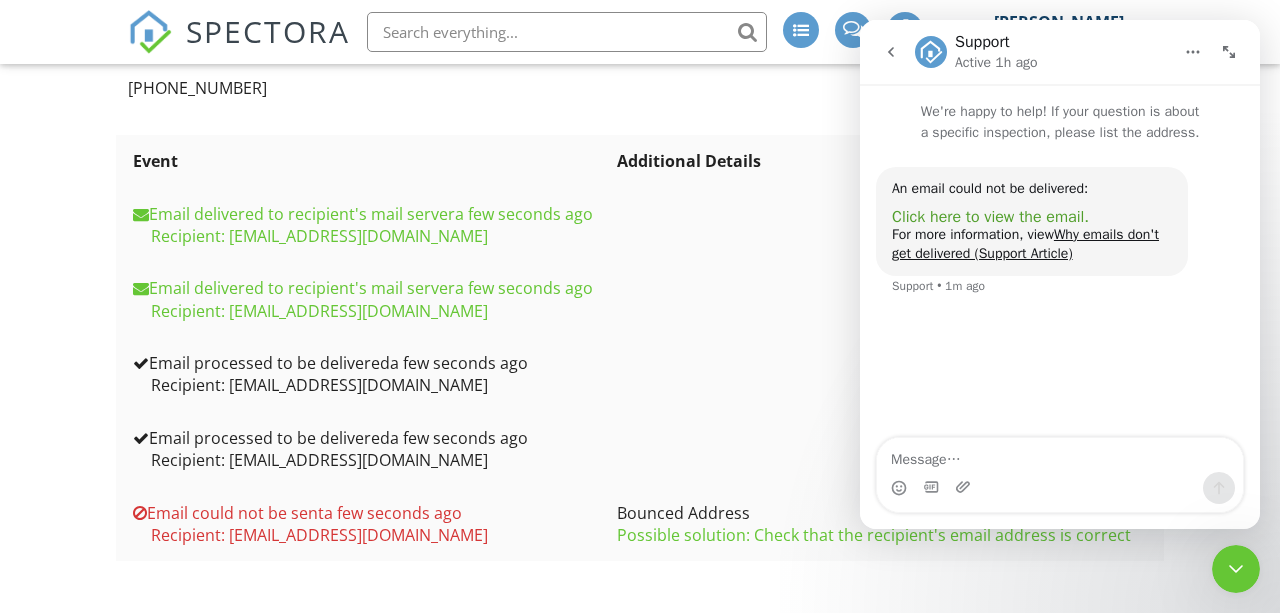 click on "Click here to view the email." at bounding box center [990, 217] 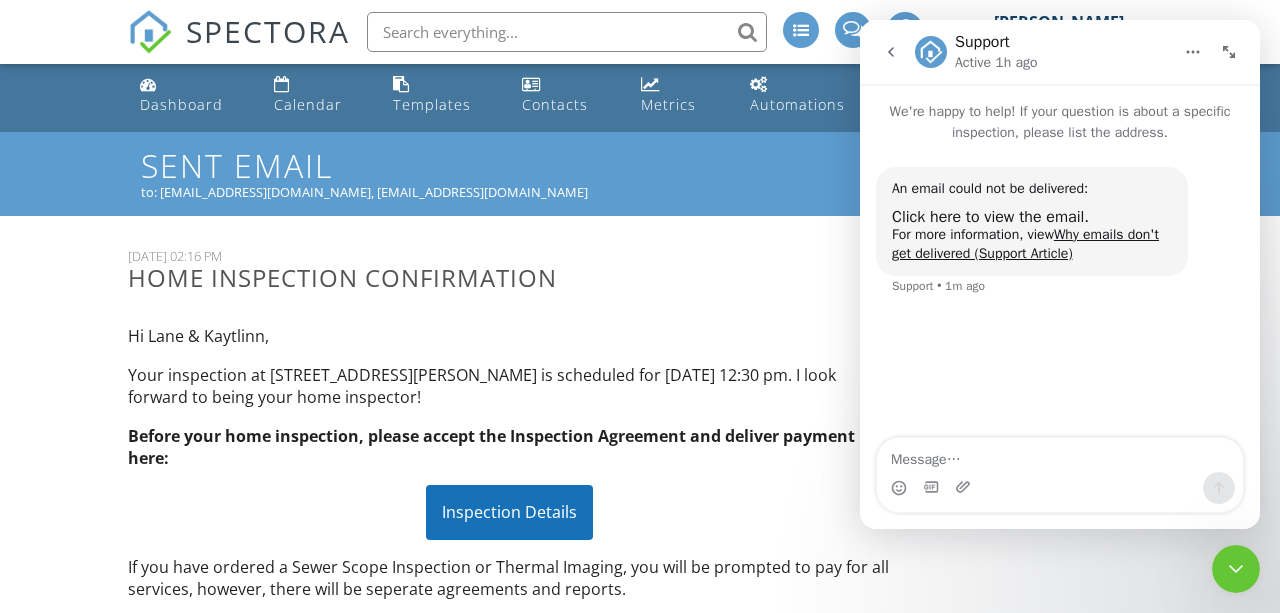 scroll, scrollTop: 0, scrollLeft: 0, axis: both 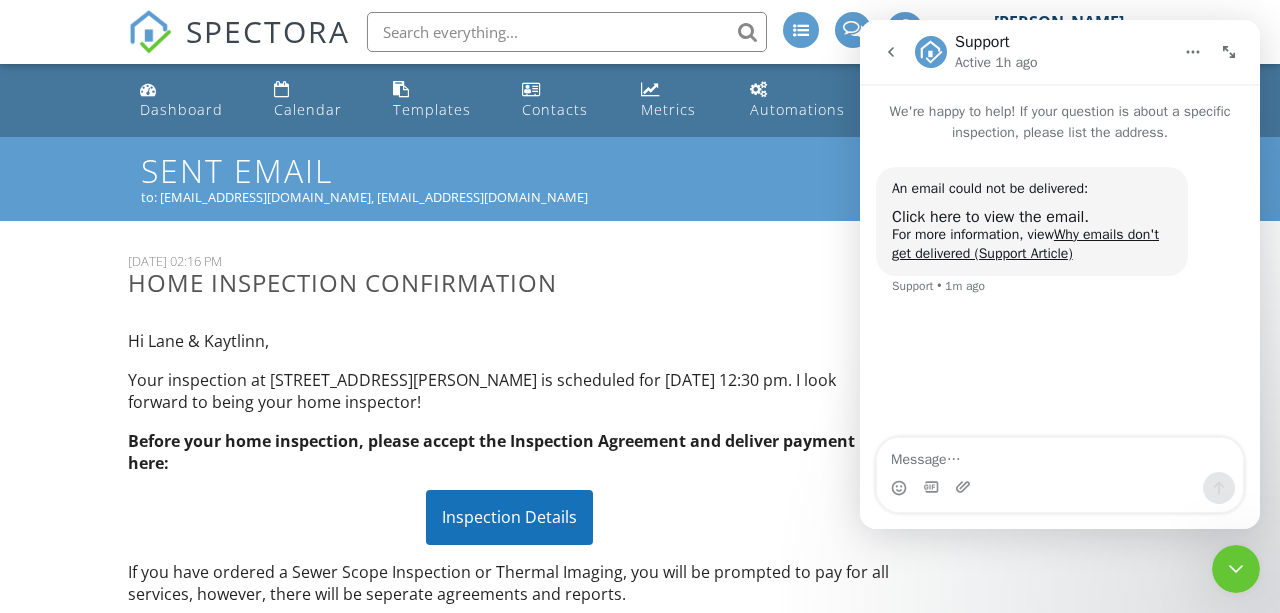 click 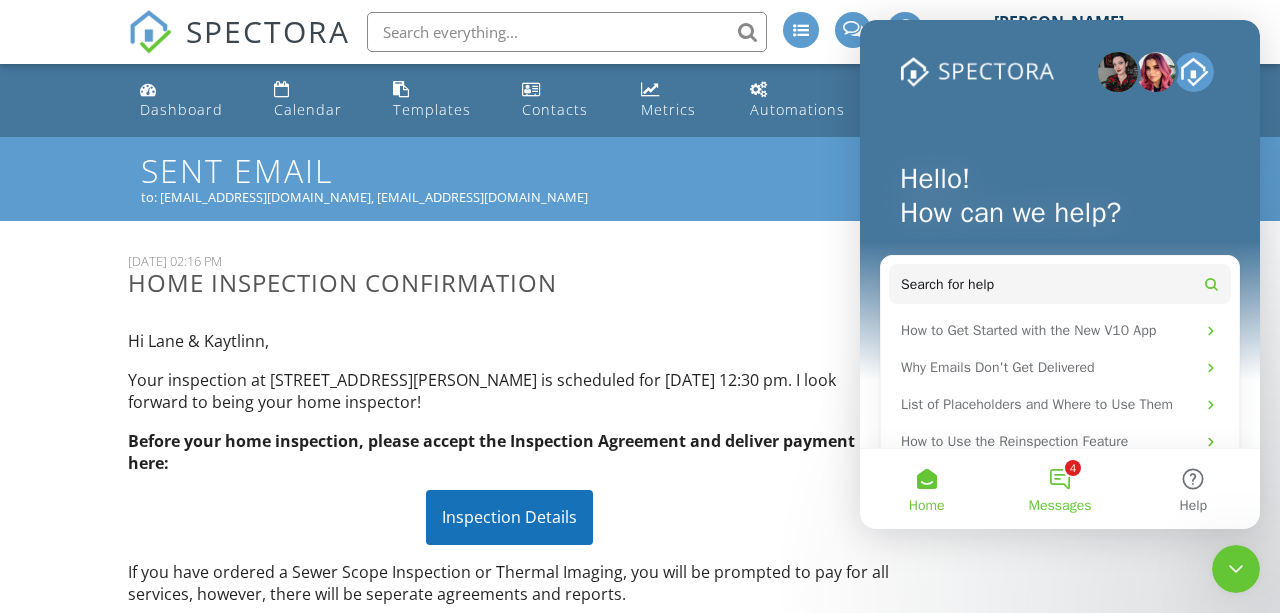 click on "4 Messages" at bounding box center [1059, 489] 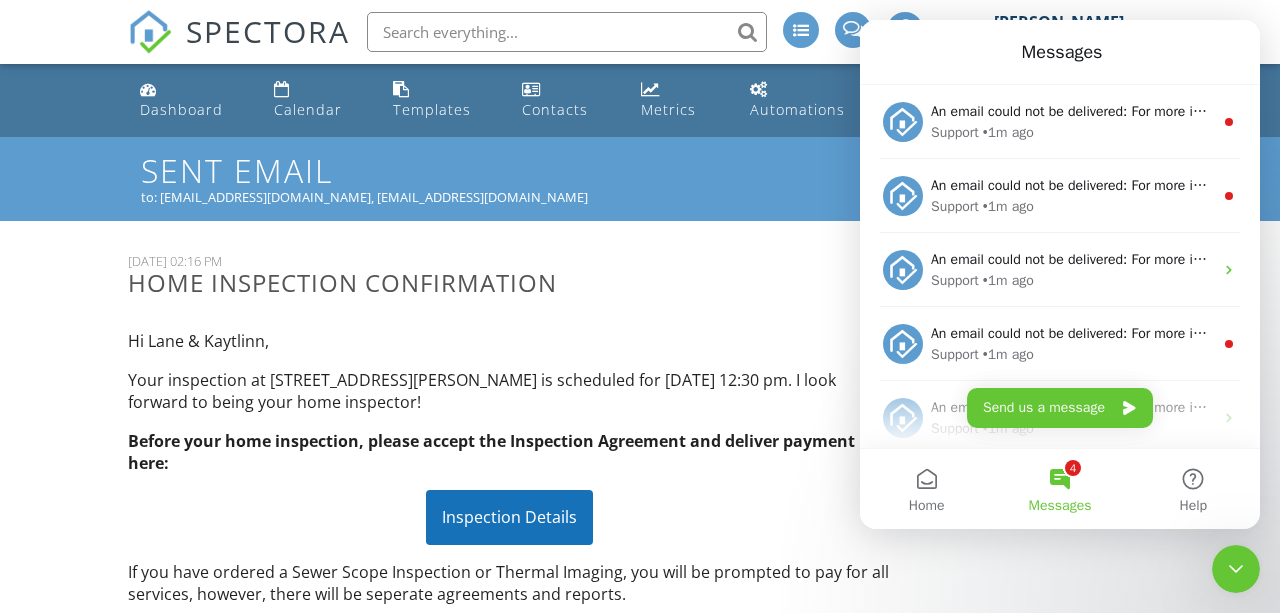 click 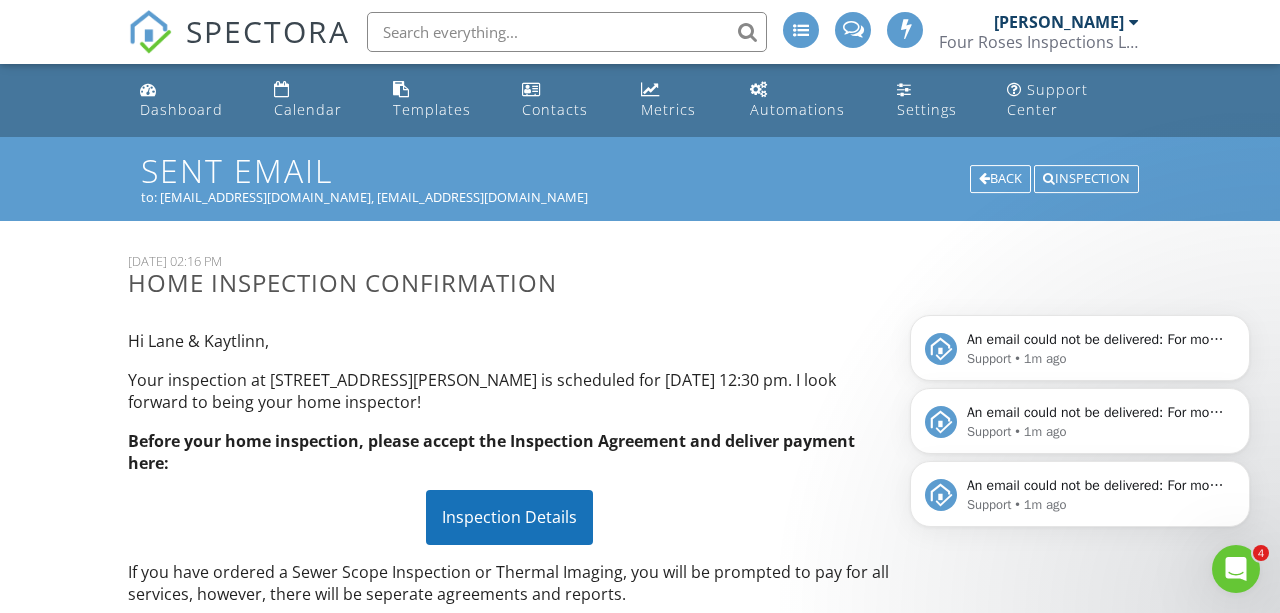 scroll, scrollTop: 0, scrollLeft: 0, axis: both 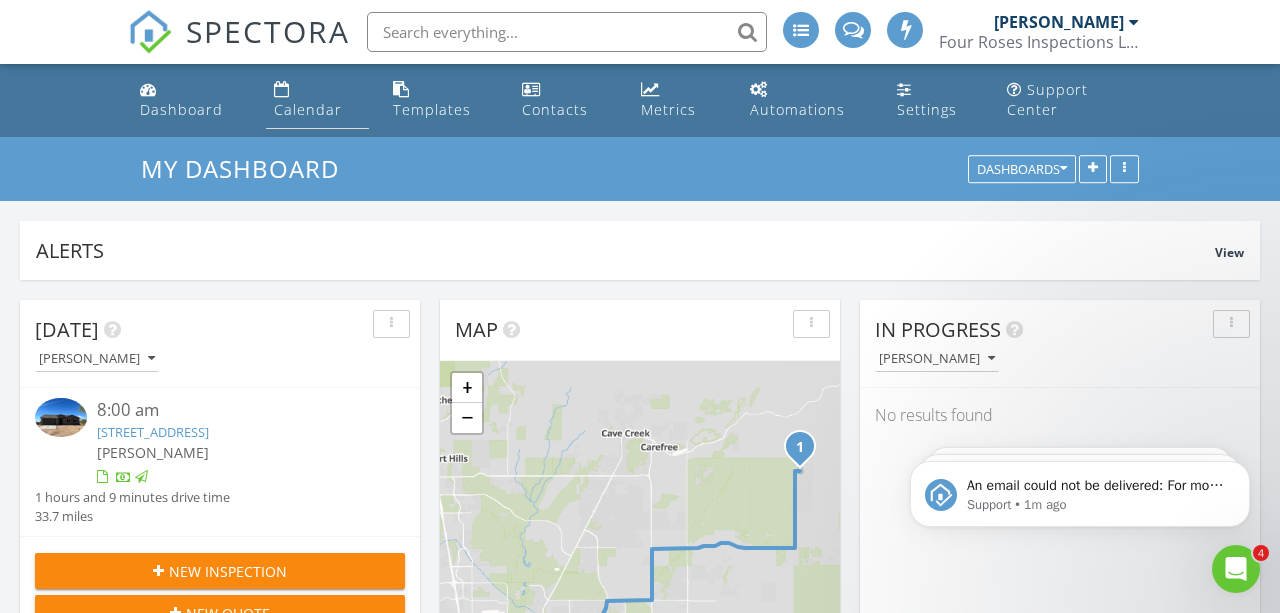 click on "Calendar" at bounding box center [308, 109] 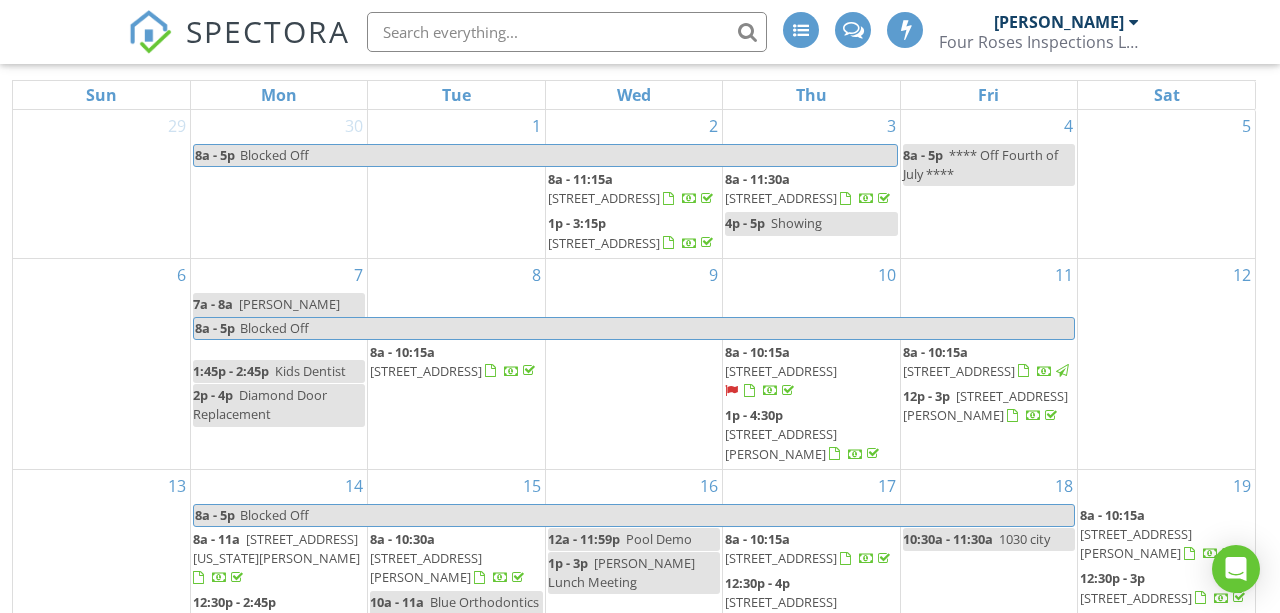 scroll, scrollTop: 287, scrollLeft: 0, axis: vertical 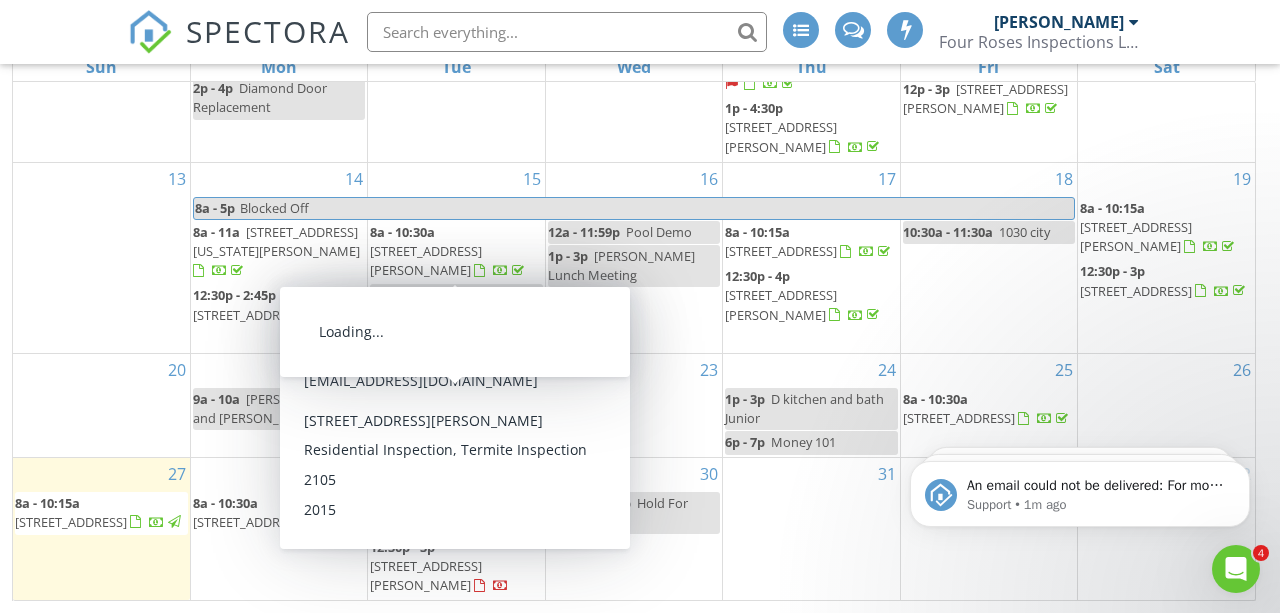 click on "[STREET_ADDRESS][PERSON_NAME]" at bounding box center (426, 575) 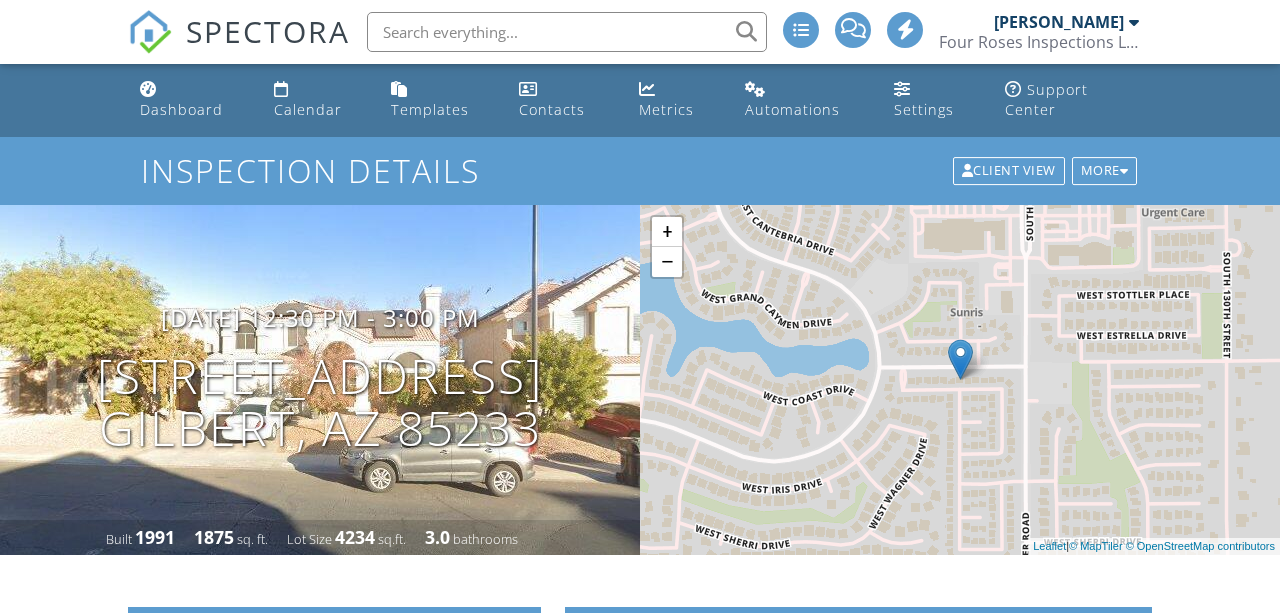 click at bounding box center [507, 820] 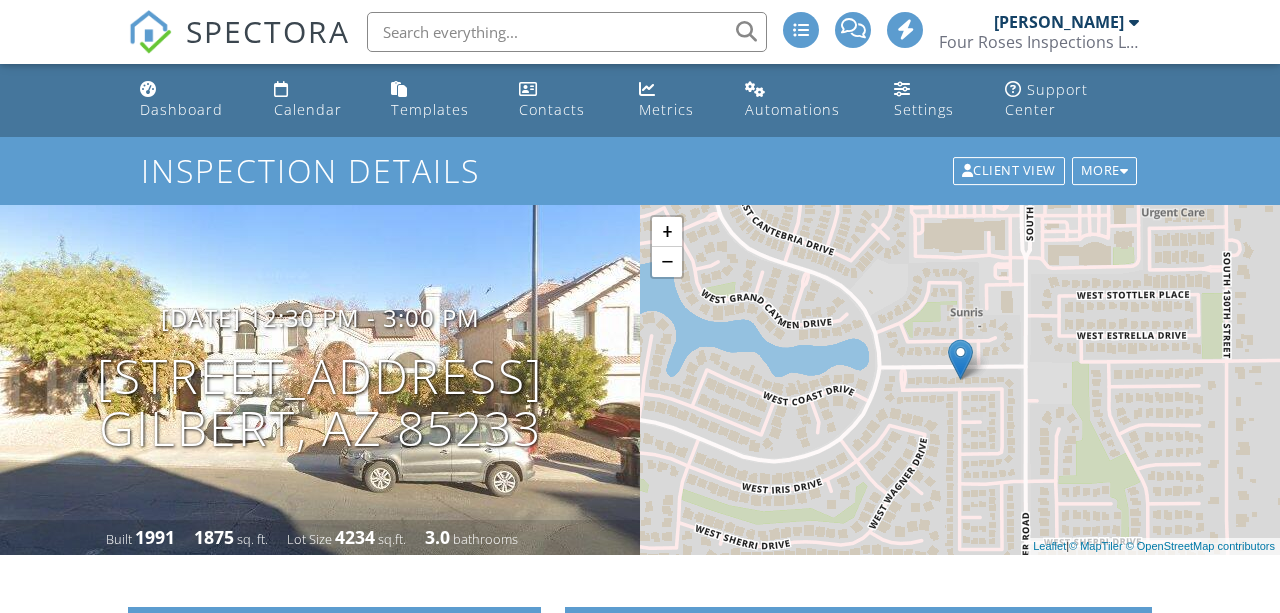scroll, scrollTop: 604, scrollLeft: 0, axis: vertical 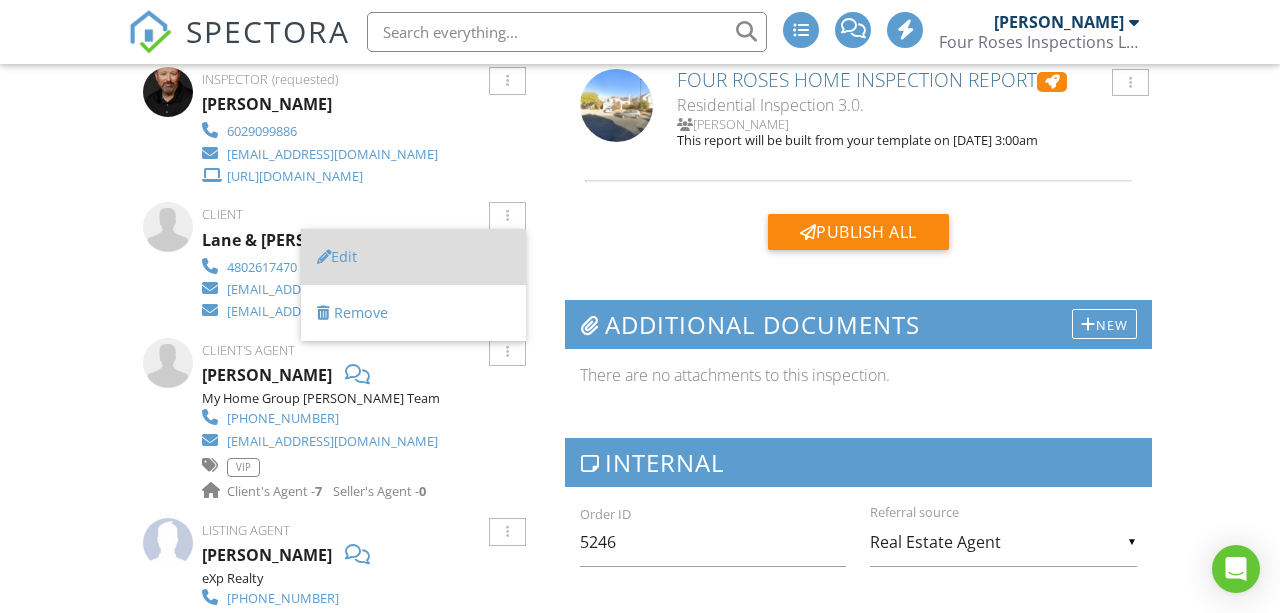 click on "Edit" at bounding box center [413, 257] 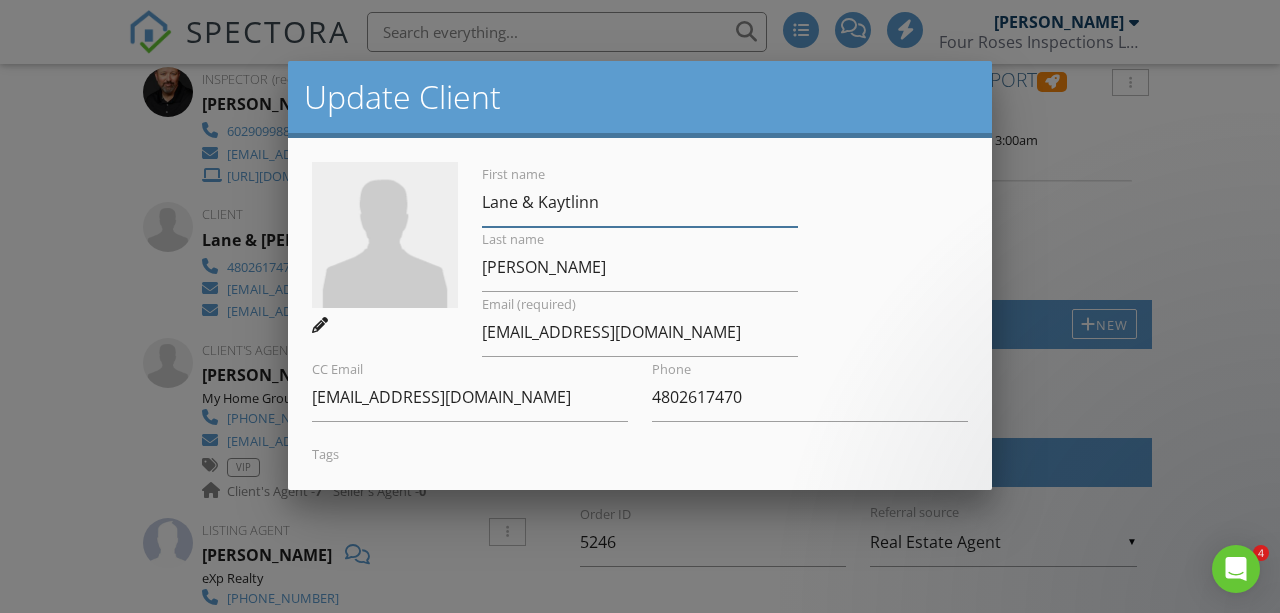 scroll, scrollTop: 67, scrollLeft: 0, axis: vertical 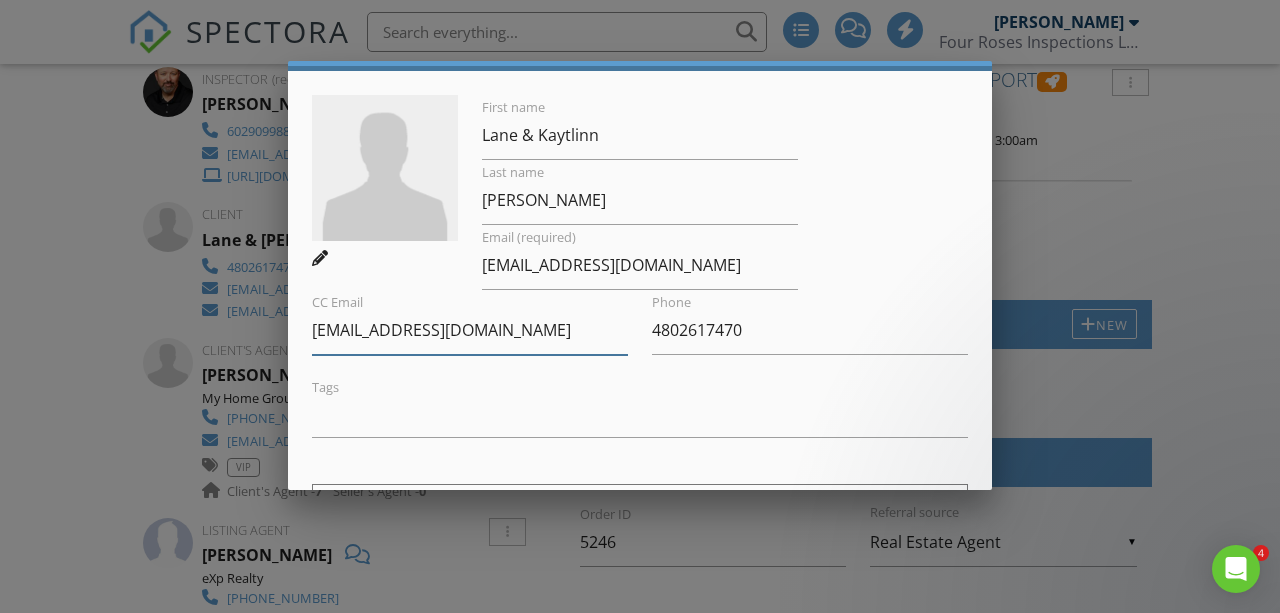 click on "knelvin0113@gmail.com" at bounding box center (470, 330) 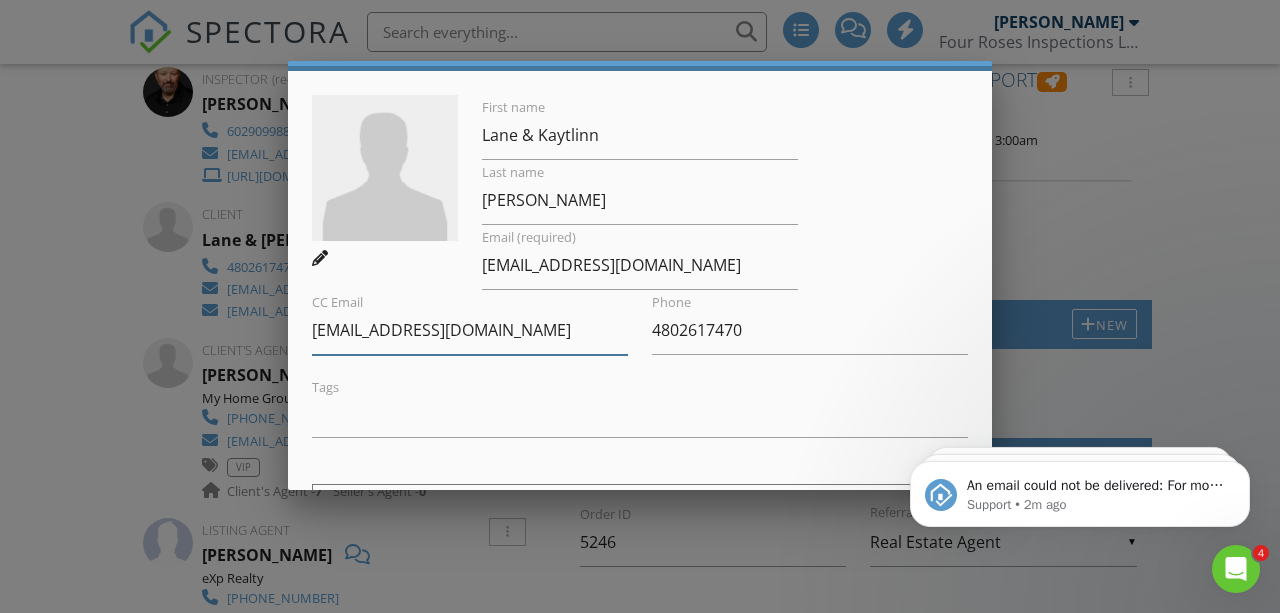 scroll, scrollTop: 0, scrollLeft: 0, axis: both 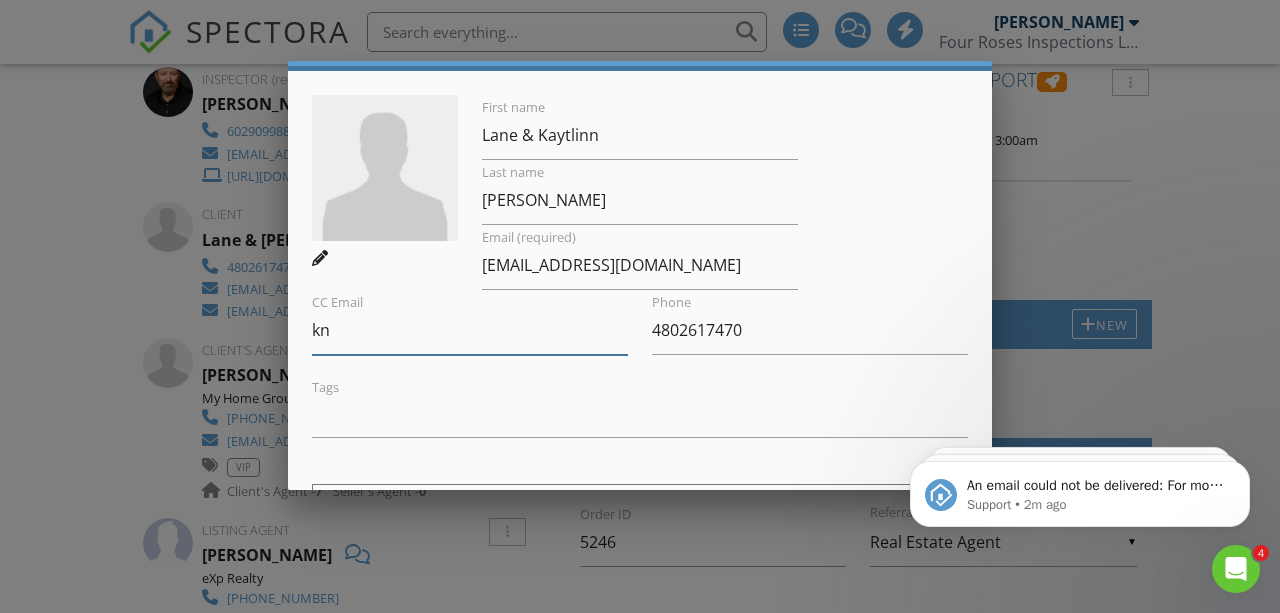 type on "k" 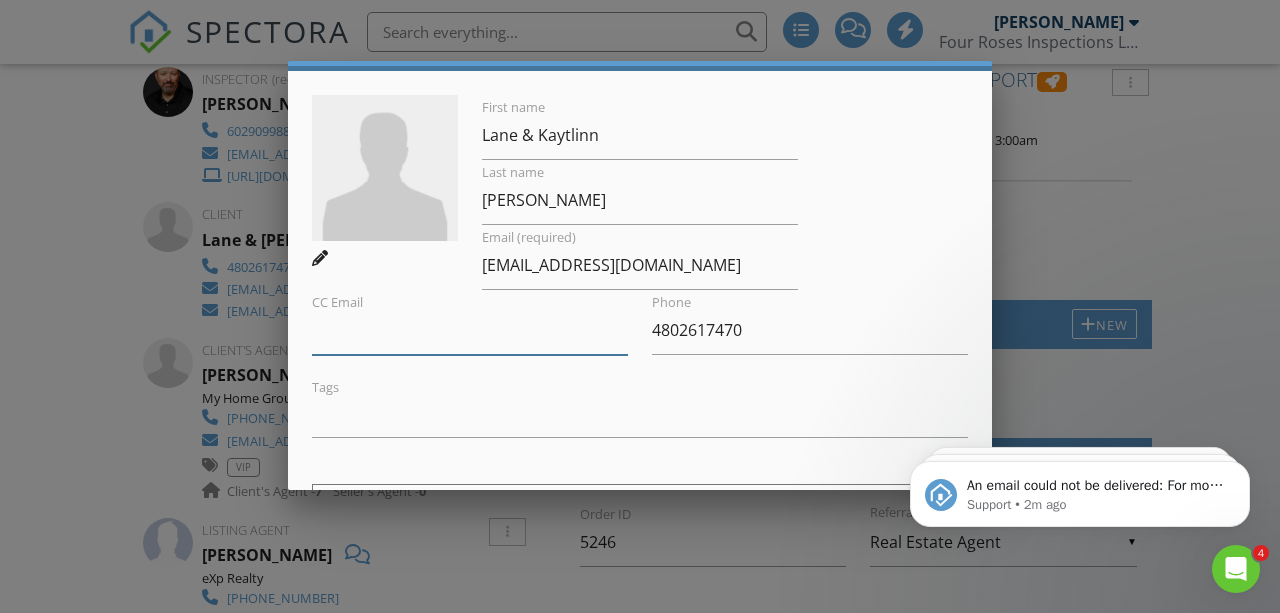 type 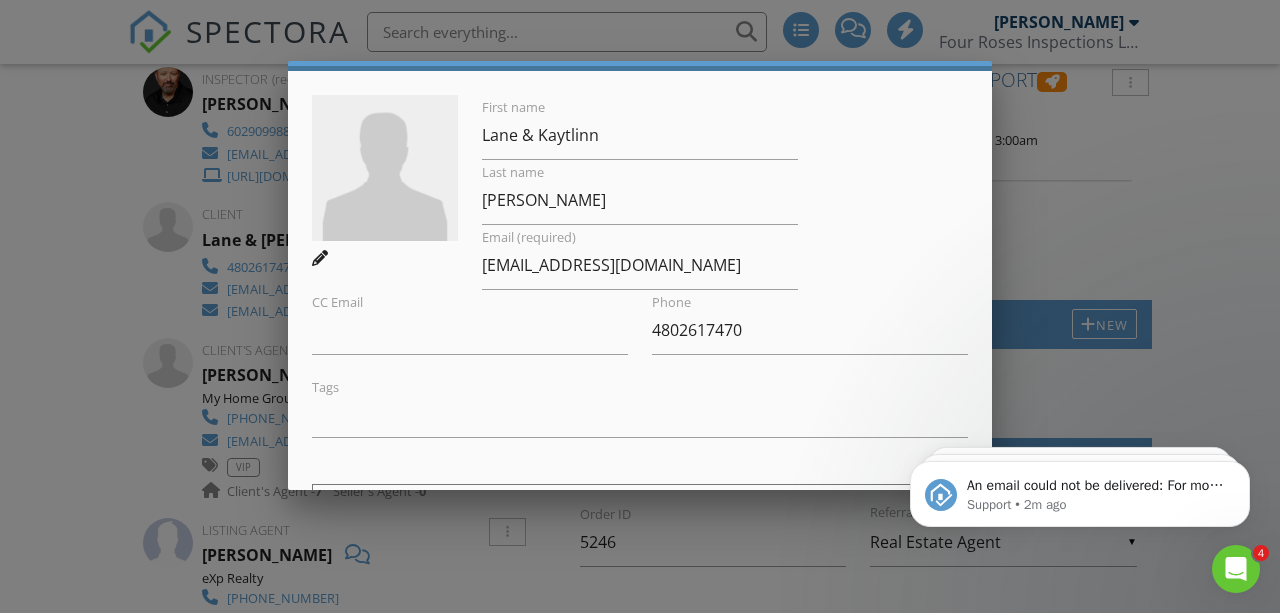 click at bounding box center (640, 420) 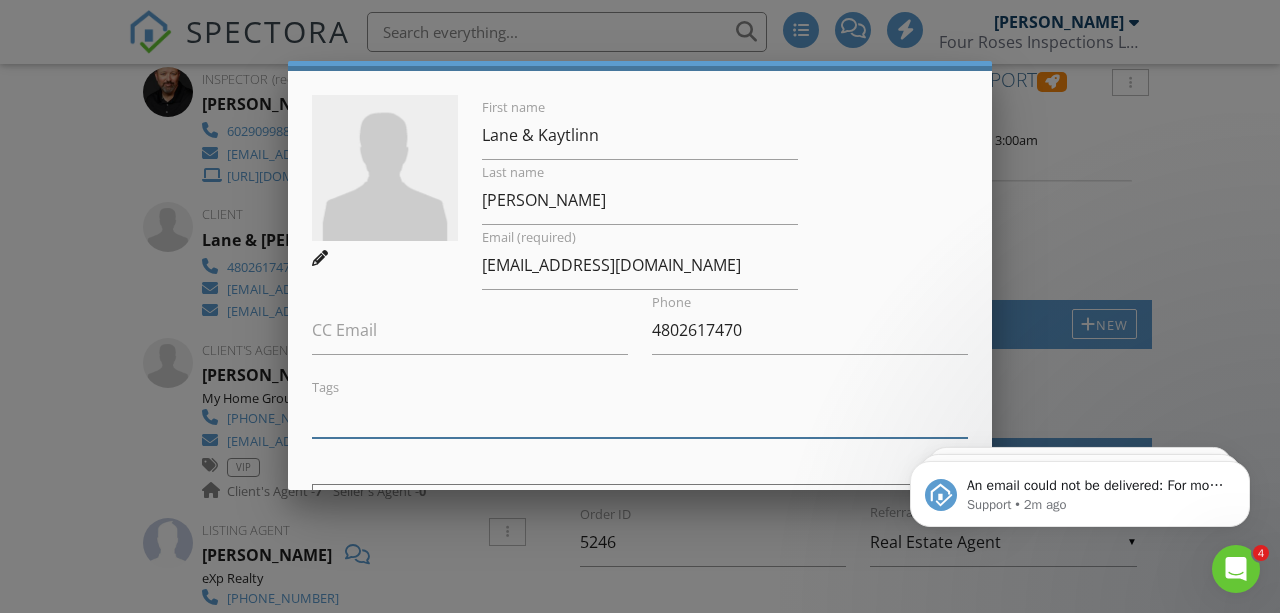 click on "An email could not be delivered:  For more information, view Why emails don't get delivered (Support Article) Support • 2m ago An email could not be delivered:  For more information, view Why emails don't get delivered (Support Article) Support • 2m ago An email could not be delivered:  For more information, view Why emails don't get delivered (Support Article) Support • 2m ago" at bounding box center (1080, 423) 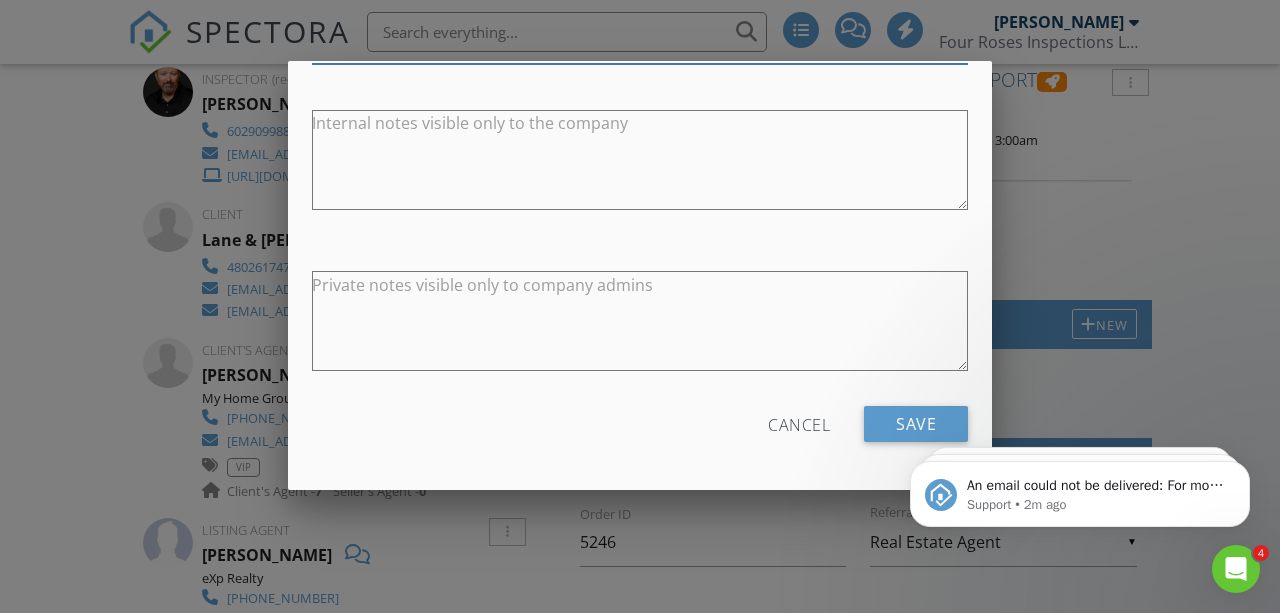 click on "An email could not be delivered:  For more information, view Why emails don't get delivered (Support Article) Support • 2m ago An email could not be delivered:  For more information, view Why emails don't get delivered (Support Article) Support • 2m ago An email could not be delivered:  For more information, view Why emails don't get delivered (Support Article) Support • 2m ago" at bounding box center [1080, 423] 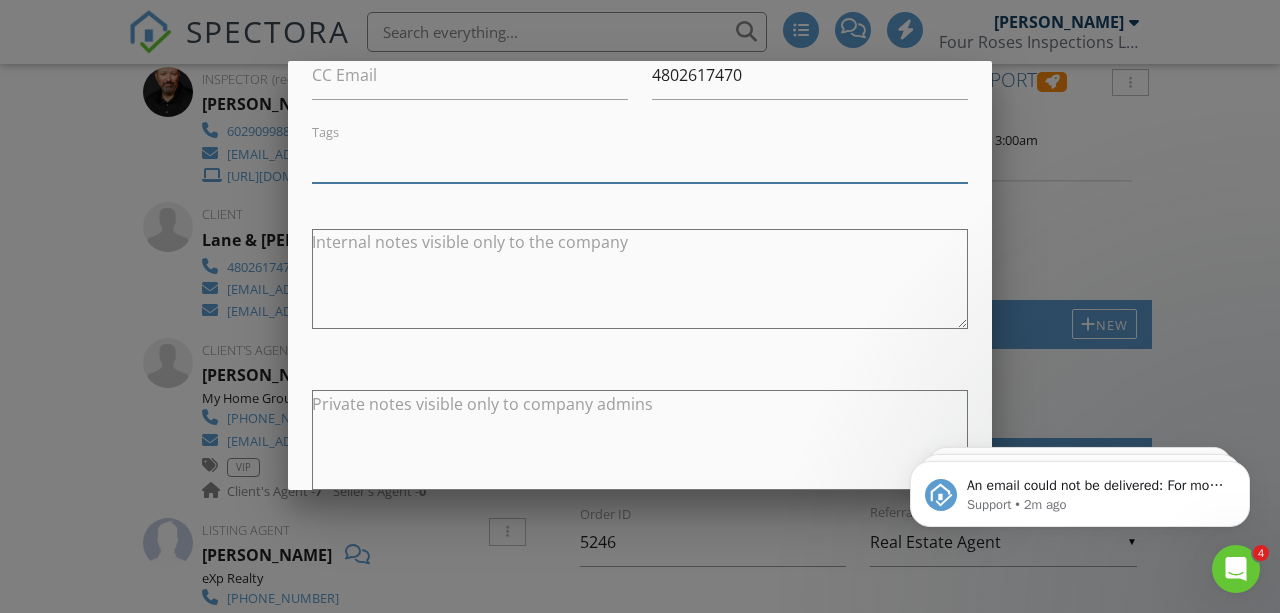 scroll, scrollTop: 441, scrollLeft: 0, axis: vertical 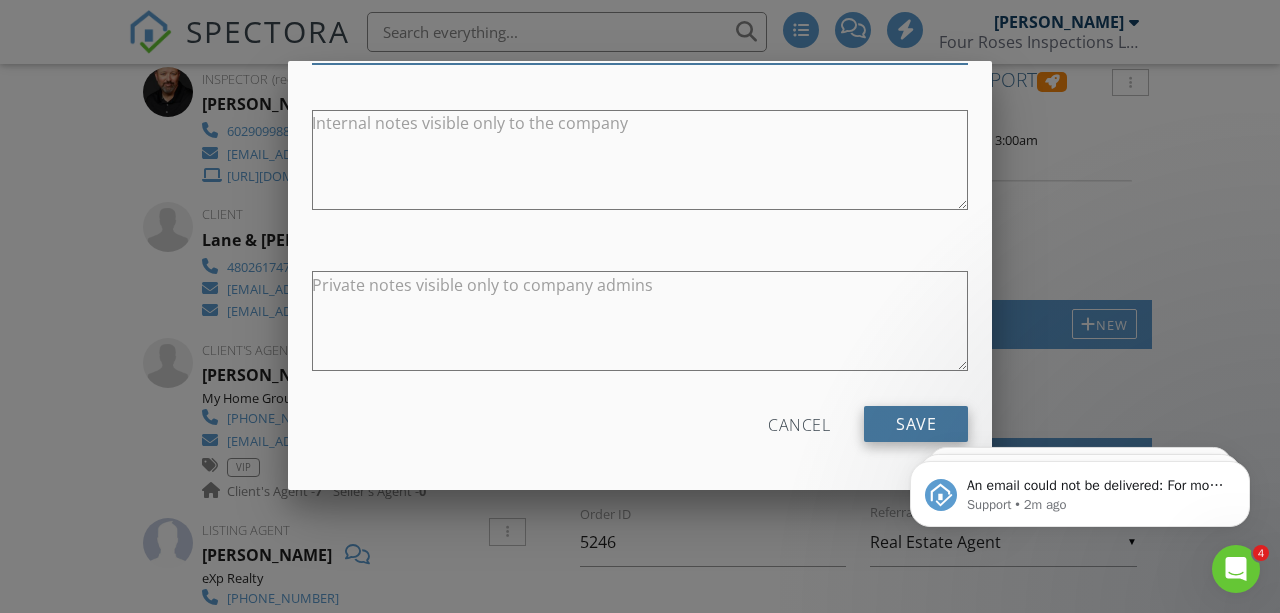 click on "Save" at bounding box center [916, 424] 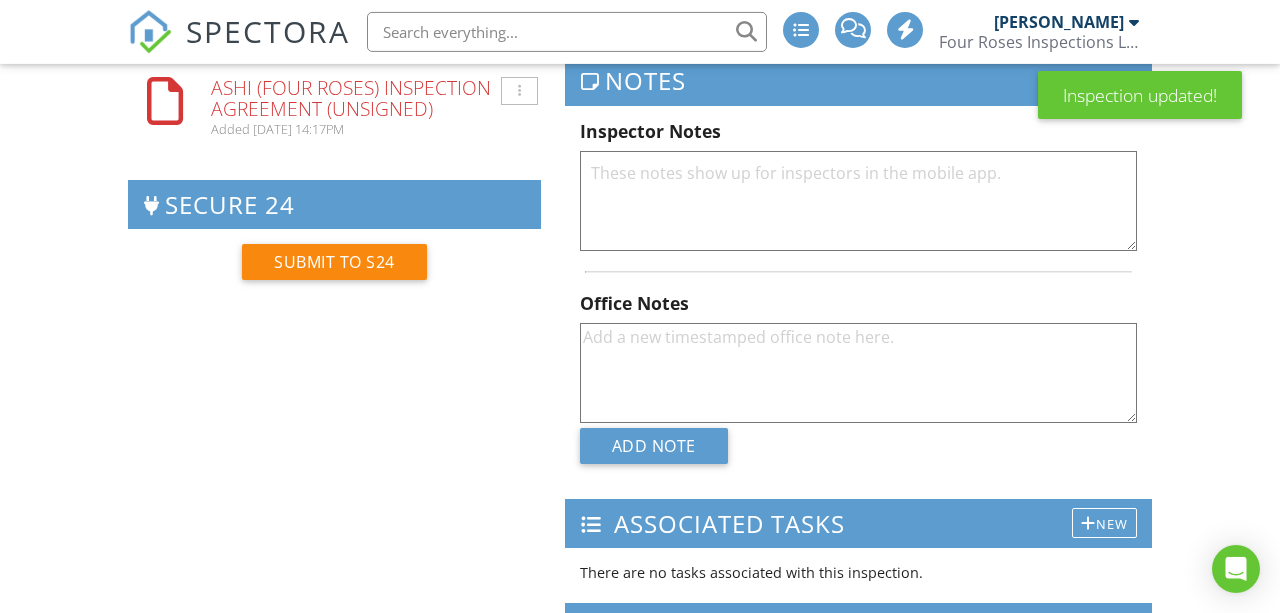 scroll, scrollTop: 899, scrollLeft: 0, axis: vertical 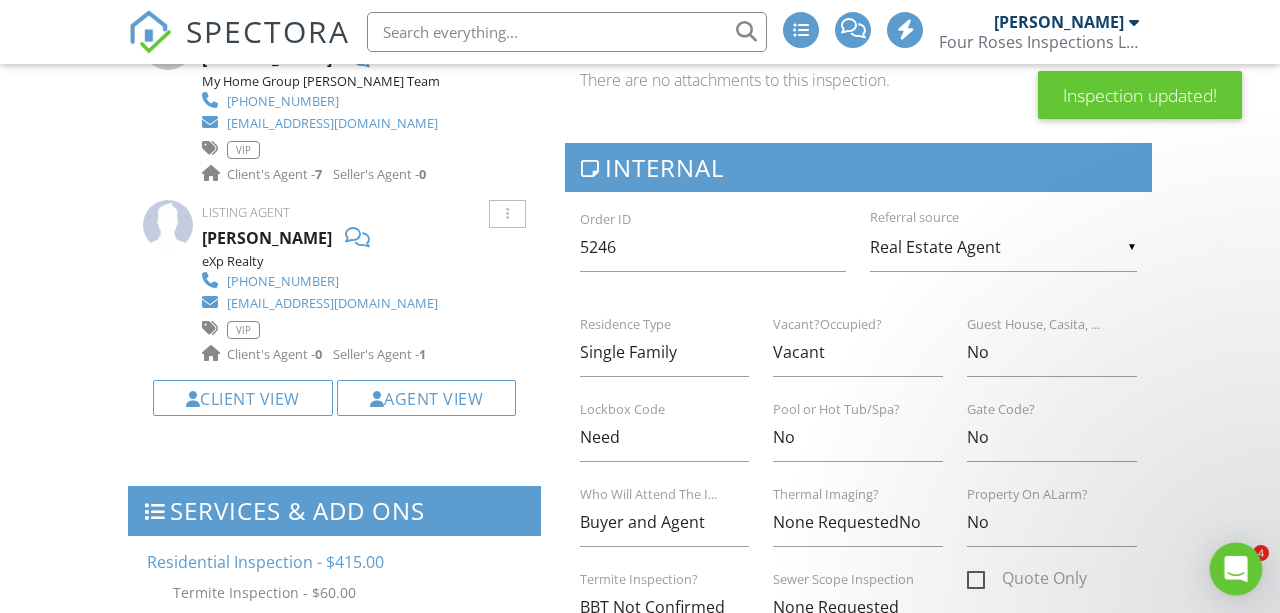 click 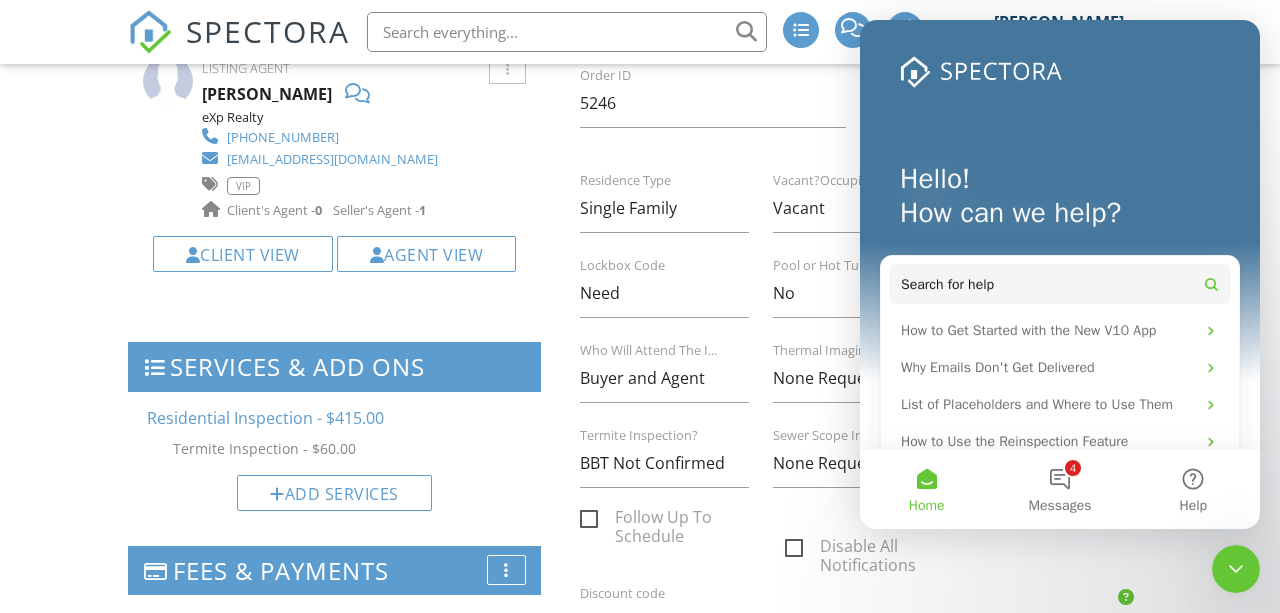 scroll, scrollTop: 0, scrollLeft: 0, axis: both 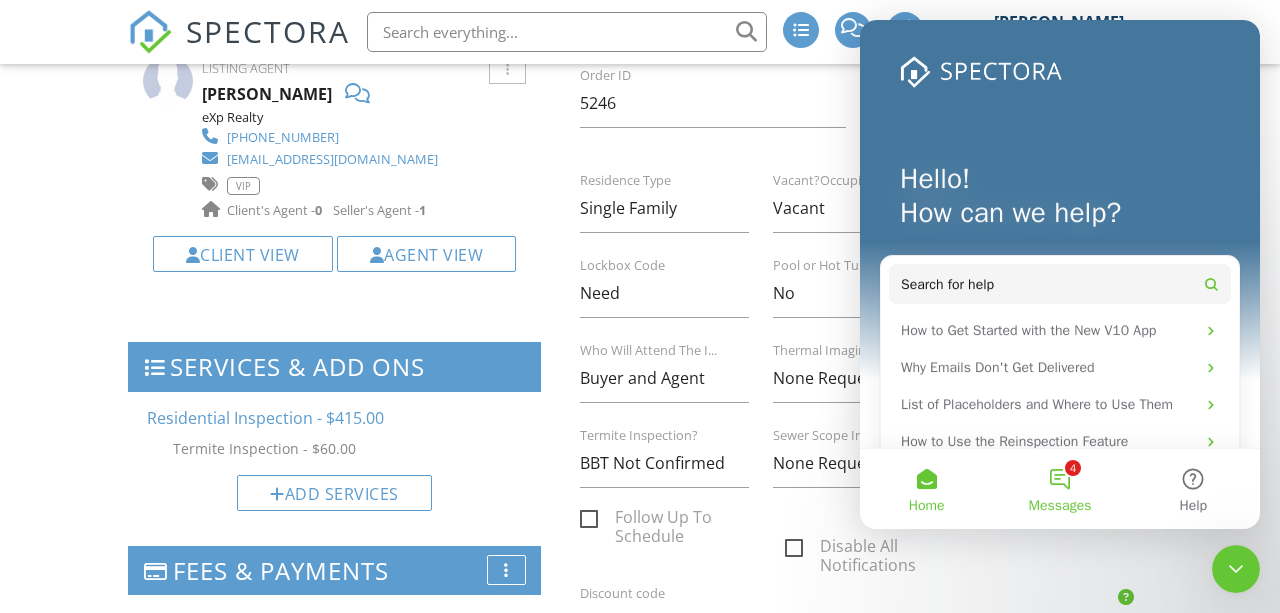 click on "4 Messages" at bounding box center (1059, 489) 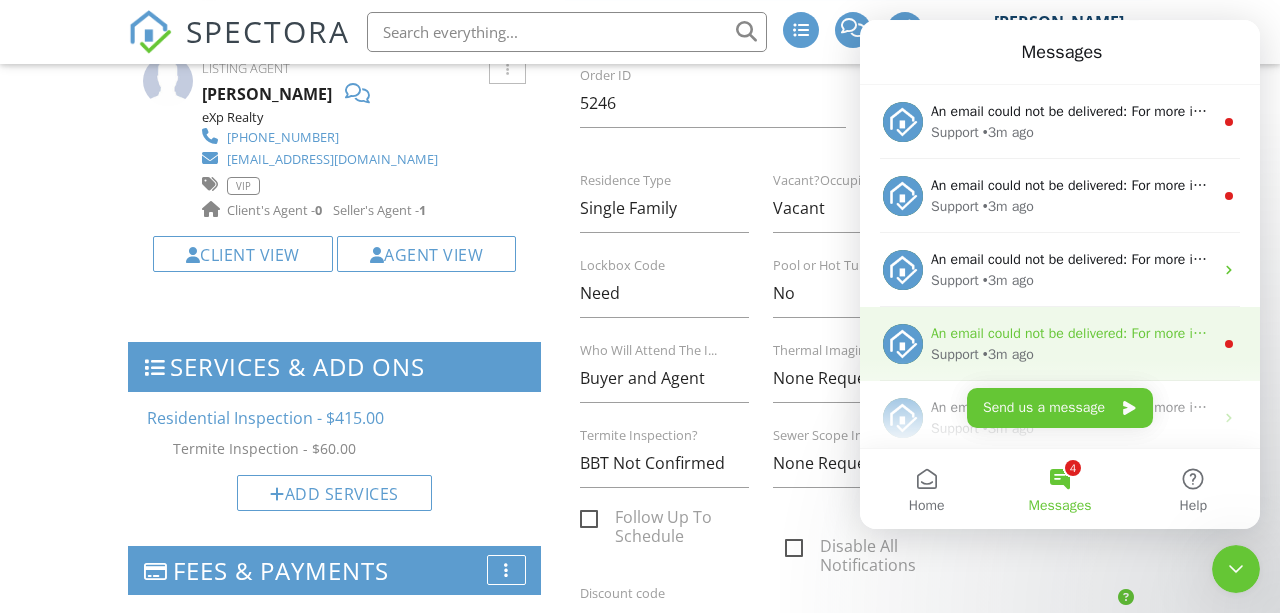 click on "An email could not be delivered:  For more information, view Why emails don't get delivered (Support Article)" at bounding box center (1259, 333) 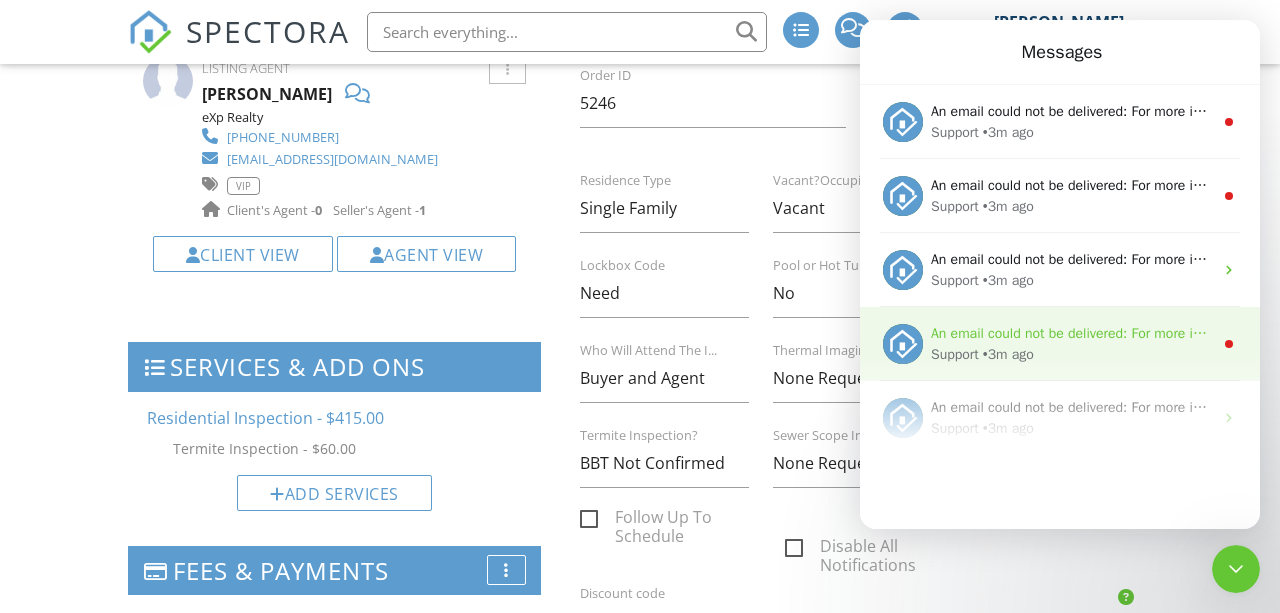 click on "Support •  3m ago" at bounding box center [1072, 354] 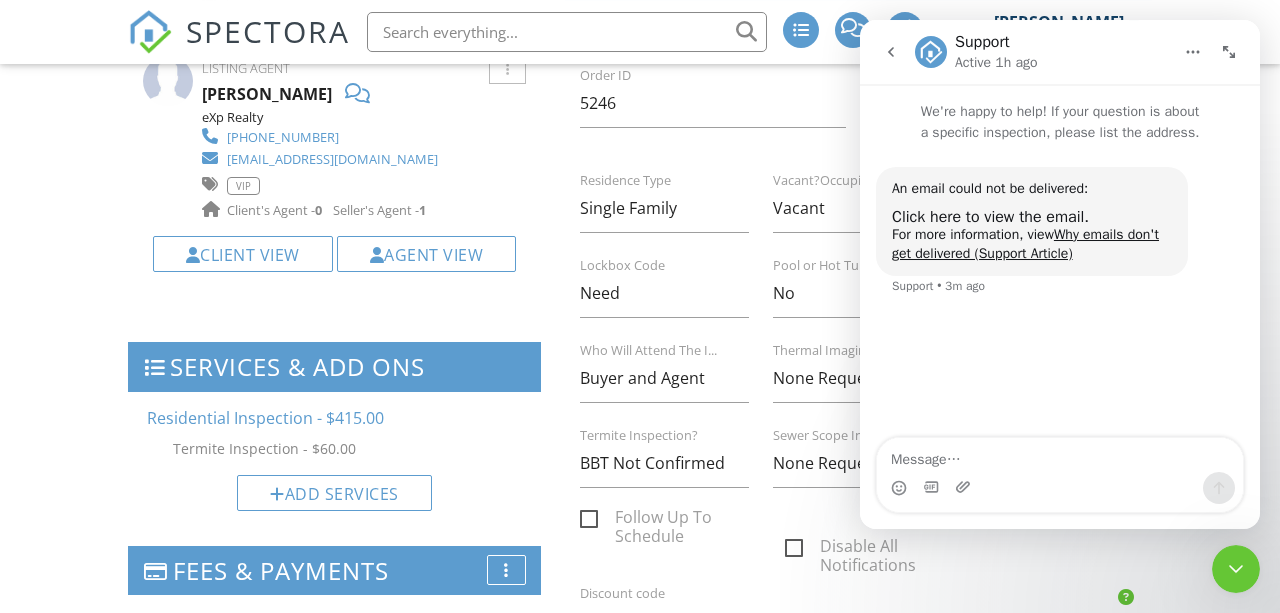 click 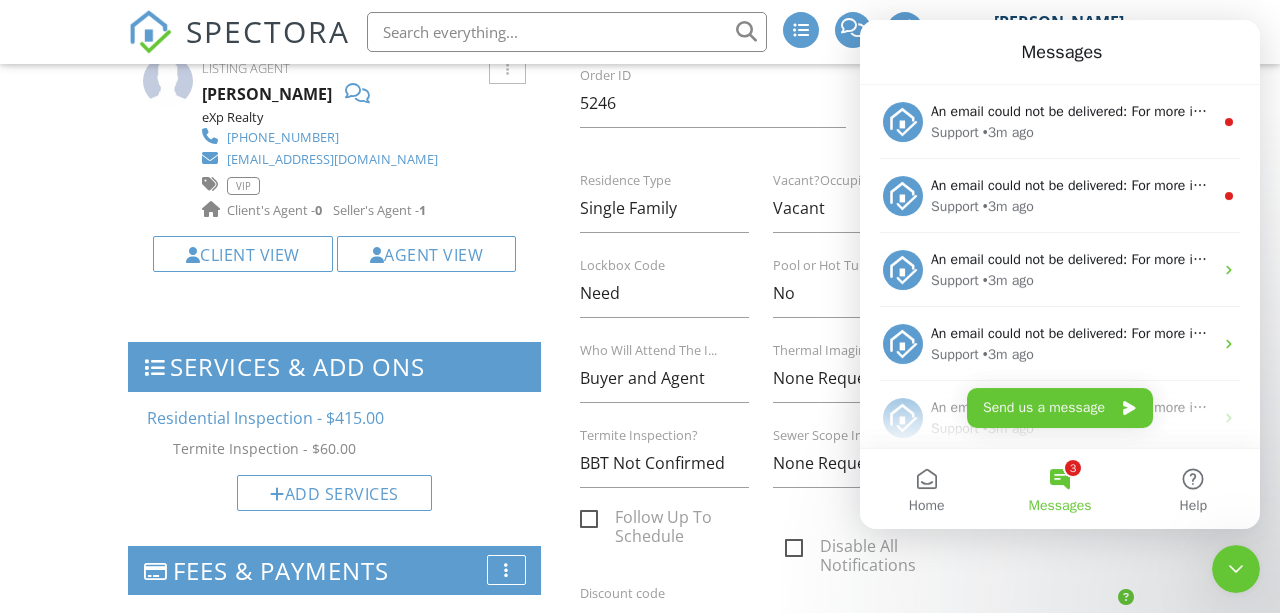 scroll, scrollTop: 0, scrollLeft: 0, axis: both 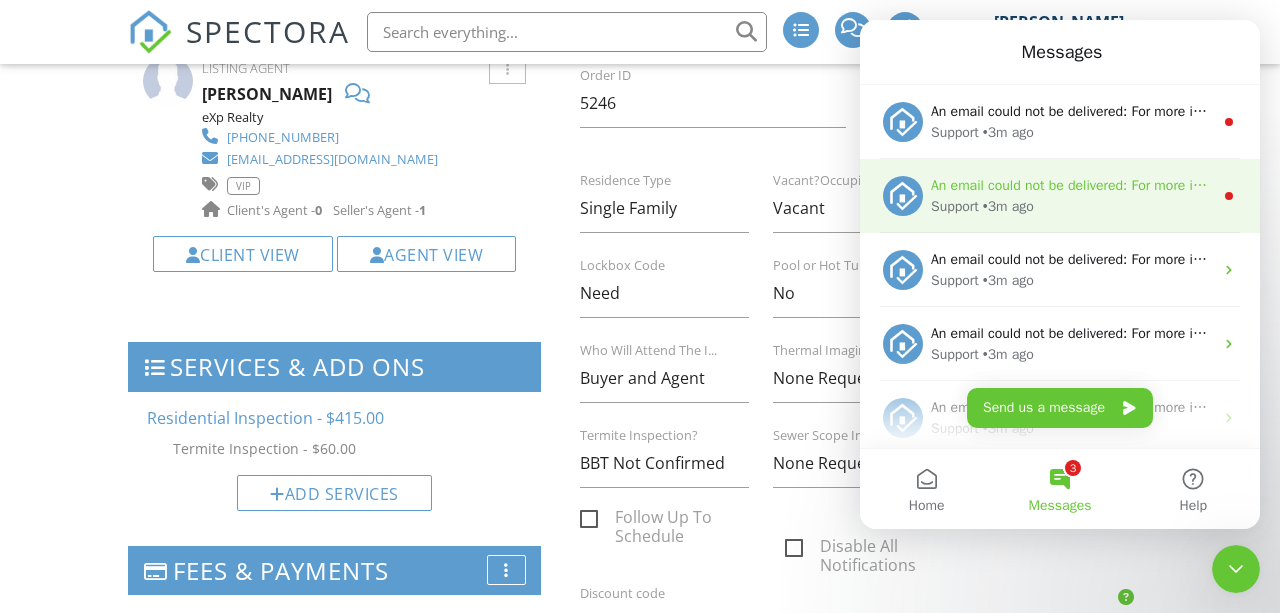 click on "An email could not be delivered:  For more information, view Why emails don't get delivered (Support Article)" at bounding box center [1259, 185] 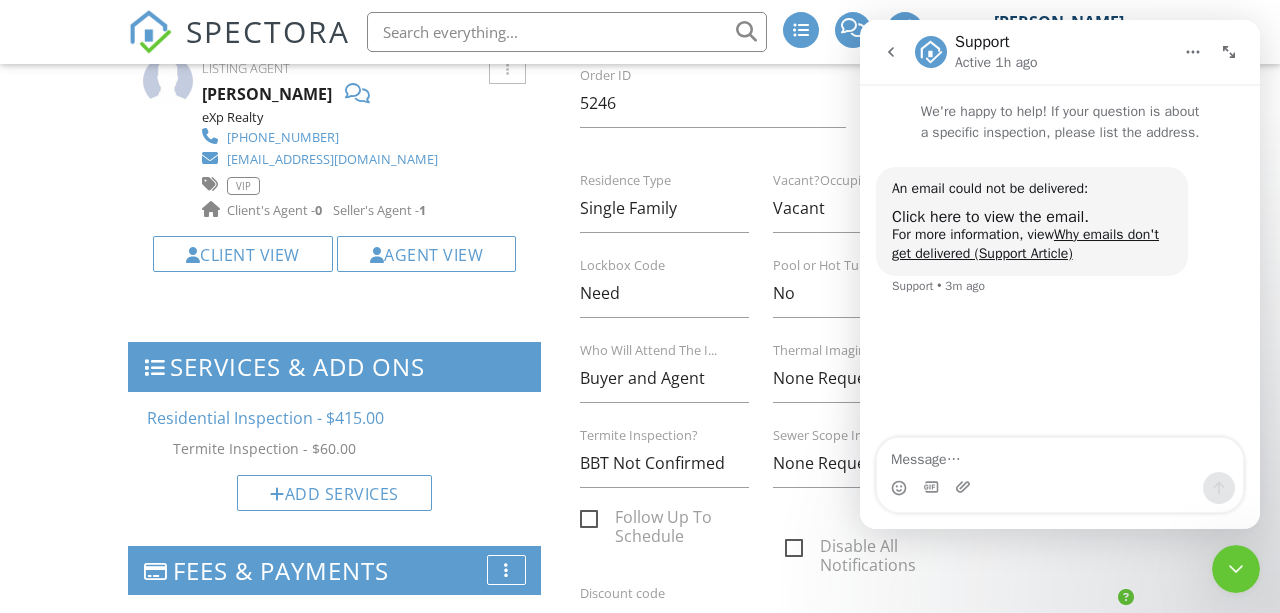 click 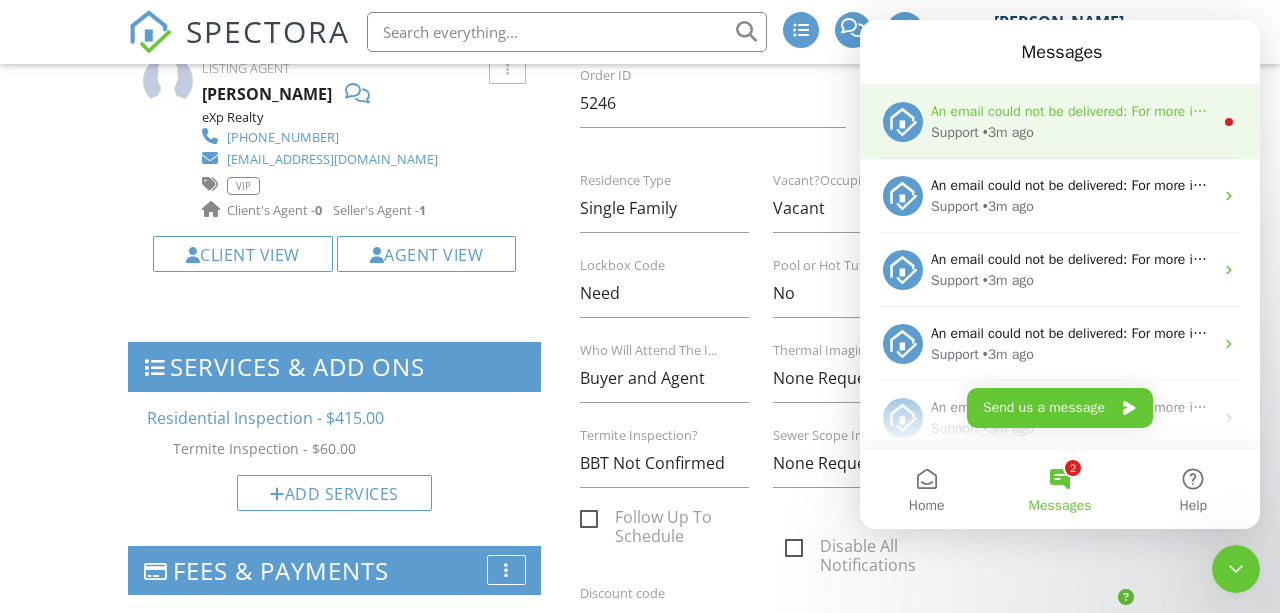 click on "Support" at bounding box center [955, 132] 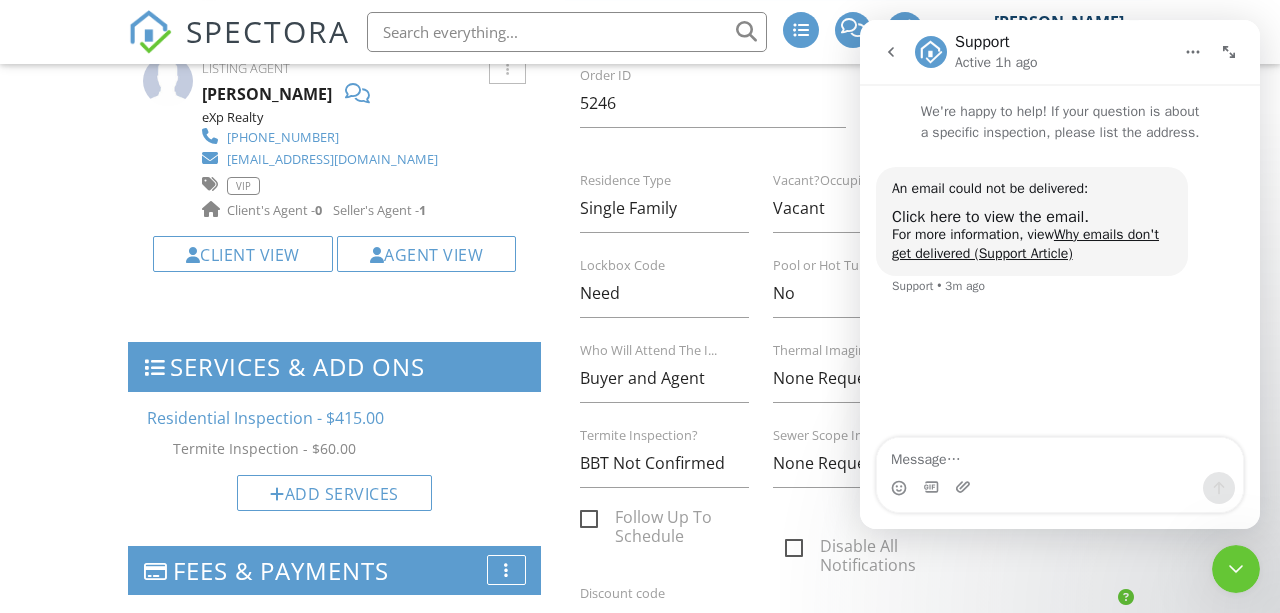 click 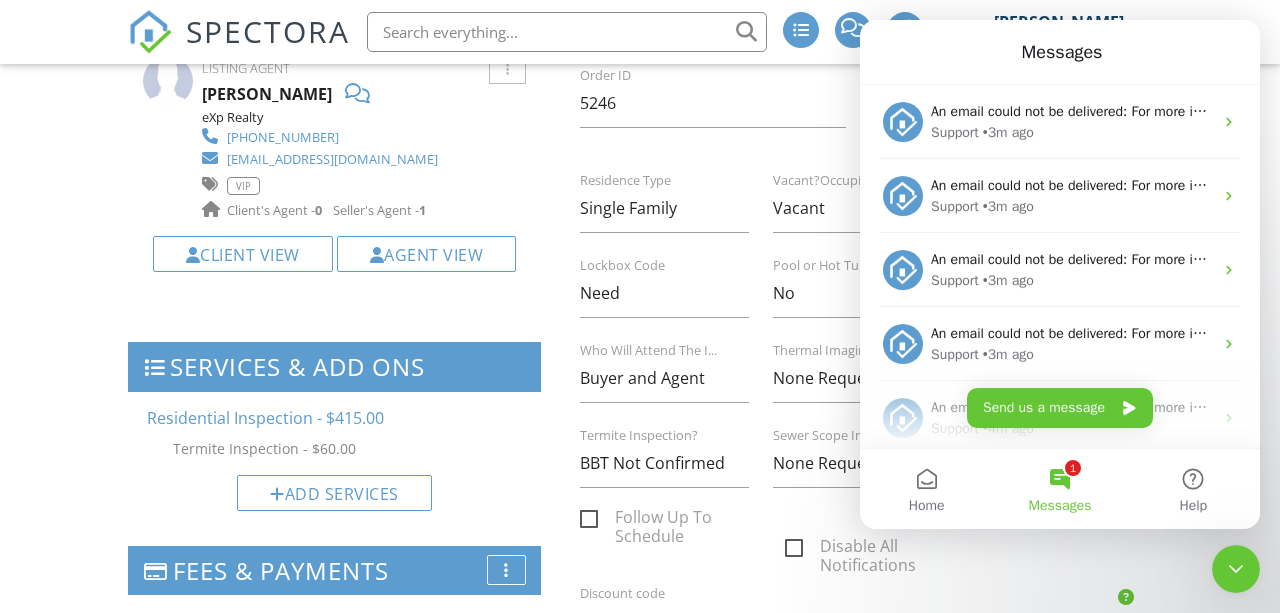 scroll, scrollTop: 0, scrollLeft: 0, axis: both 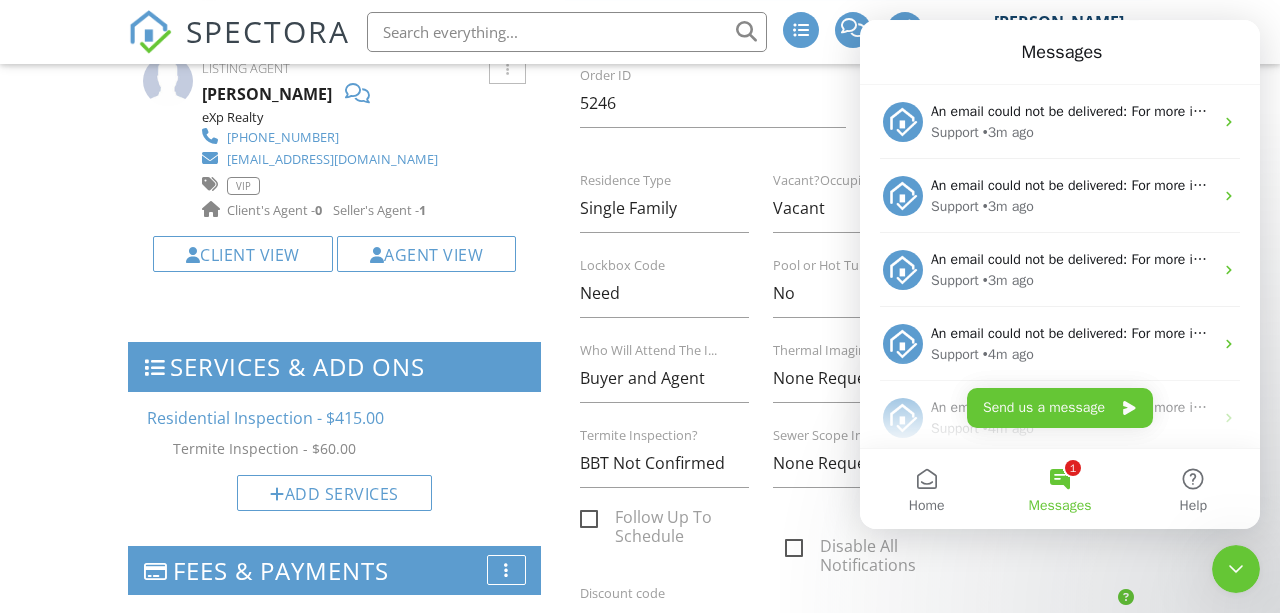 click on "1 Messages" at bounding box center [1059, 489] 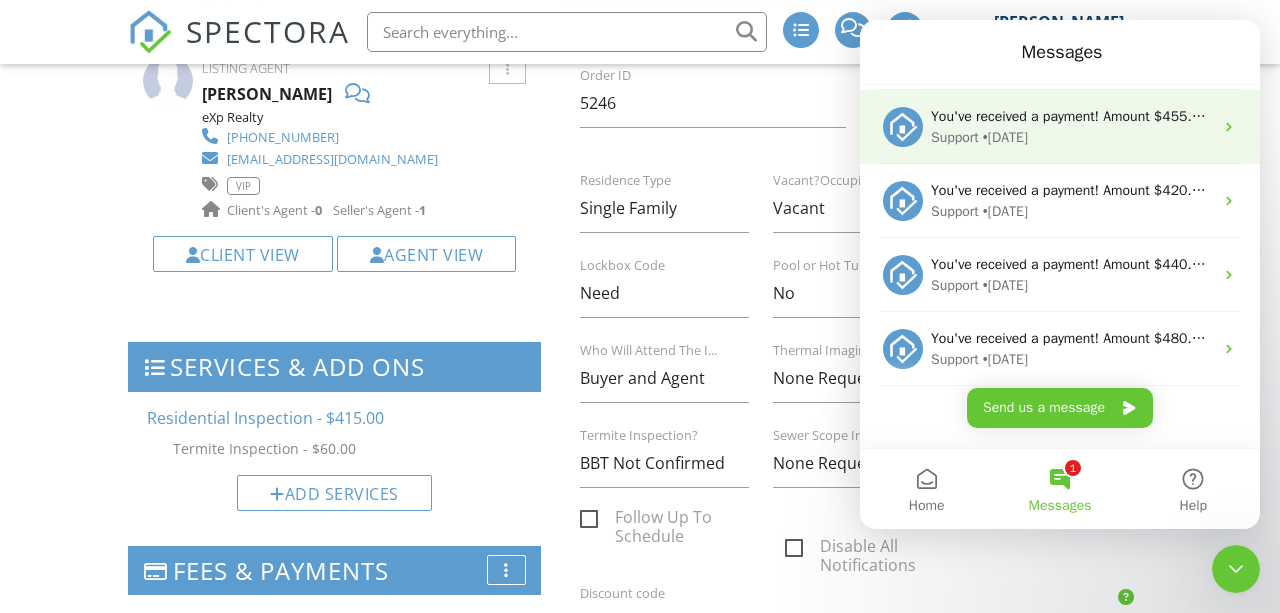 scroll, scrollTop: 457, scrollLeft: 0, axis: vertical 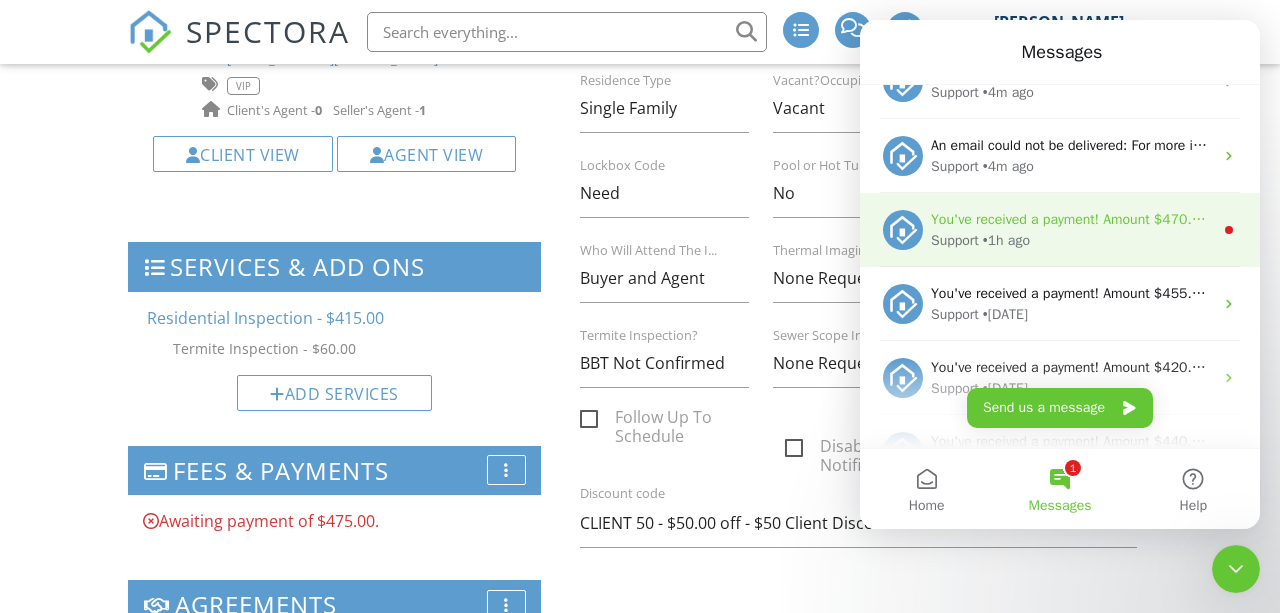 click on "You've received a payment!  Amount  $470.00  Fee  $0.00  Net  $470.00  Transaction #    Inspection  13819 E Cavalry Dr, Scottsdale, AZ 85262" at bounding box center [1072, 219] 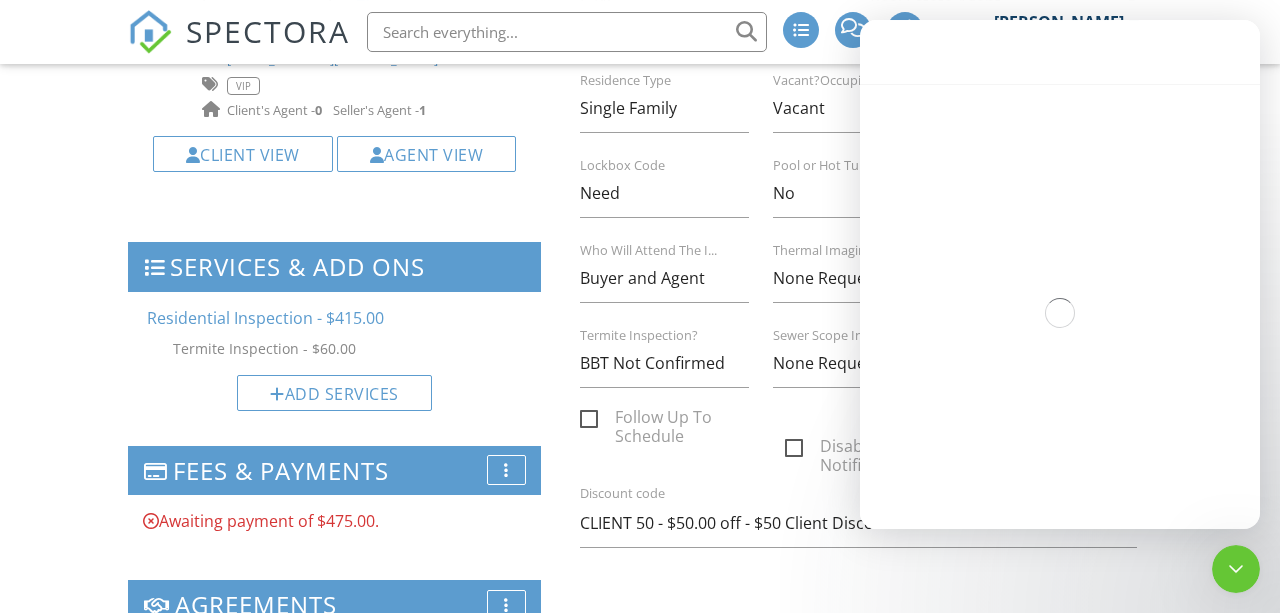 scroll, scrollTop: 262, scrollLeft: 0, axis: vertical 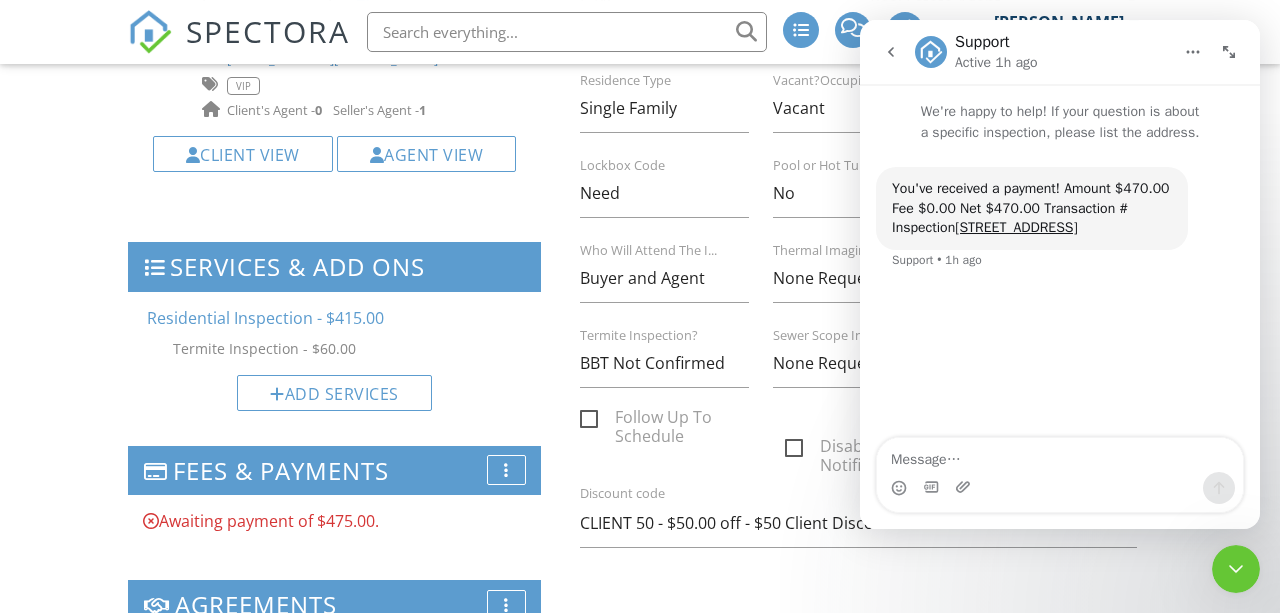 click 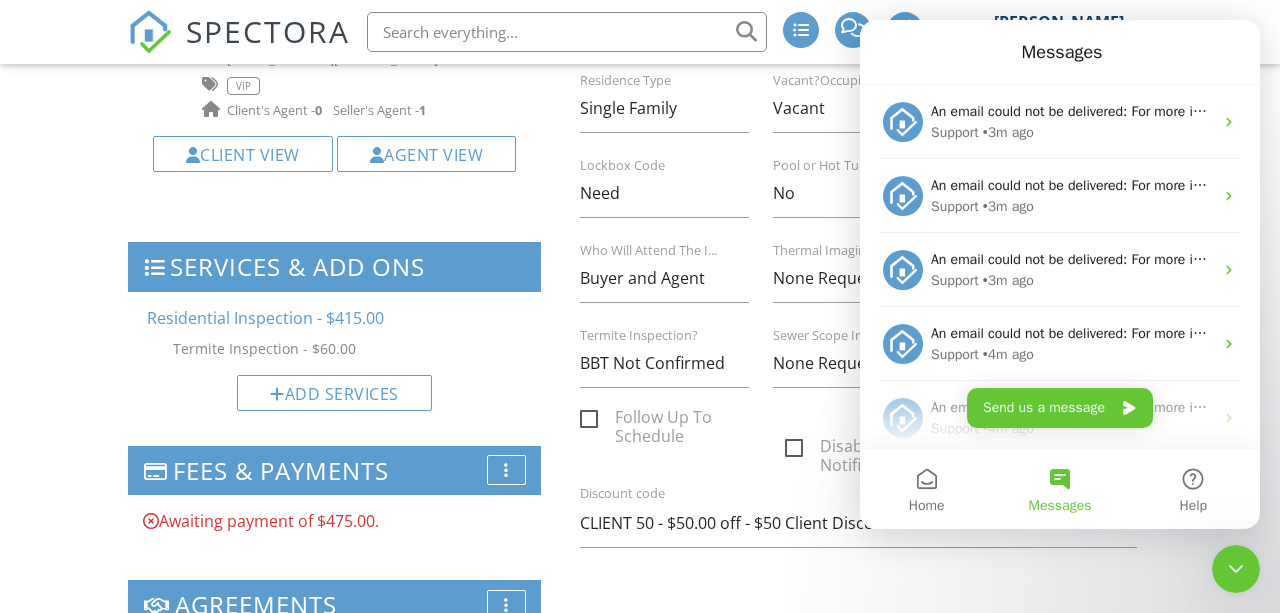 scroll, scrollTop: 154, scrollLeft: 0, axis: vertical 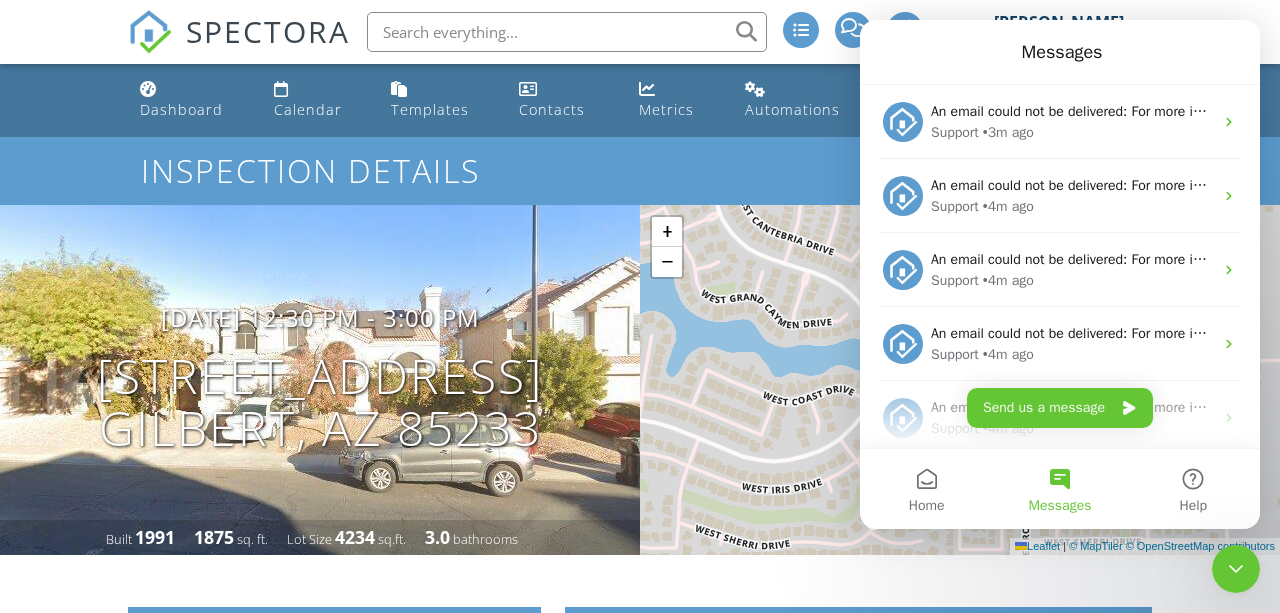 click 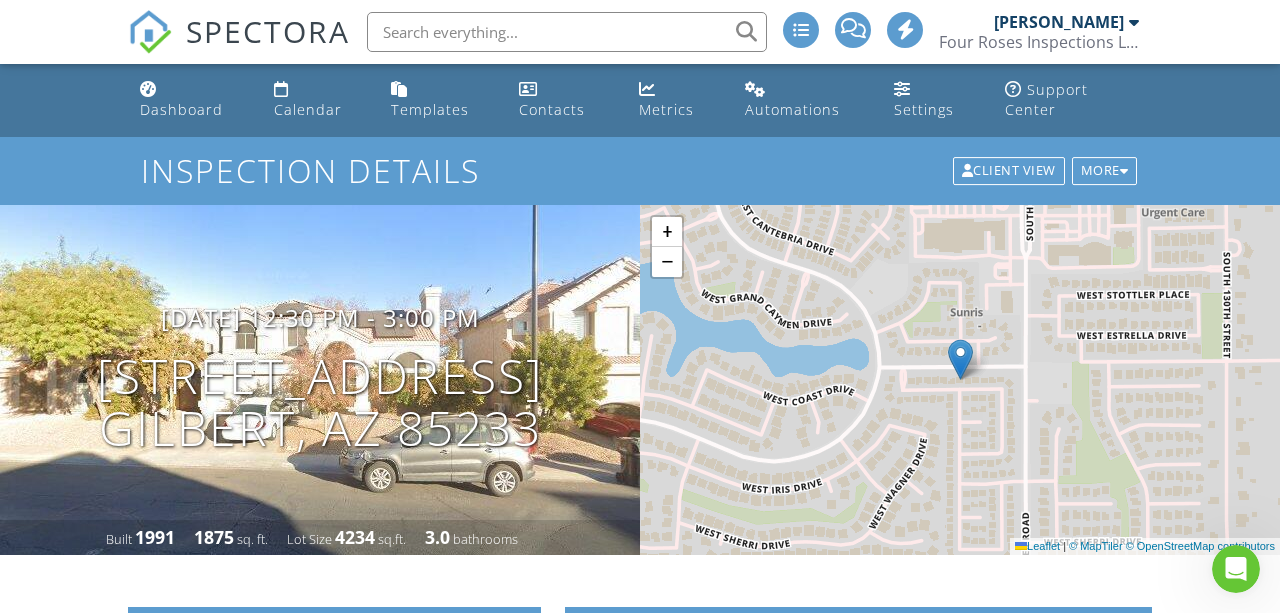 scroll, scrollTop: 0, scrollLeft: 0, axis: both 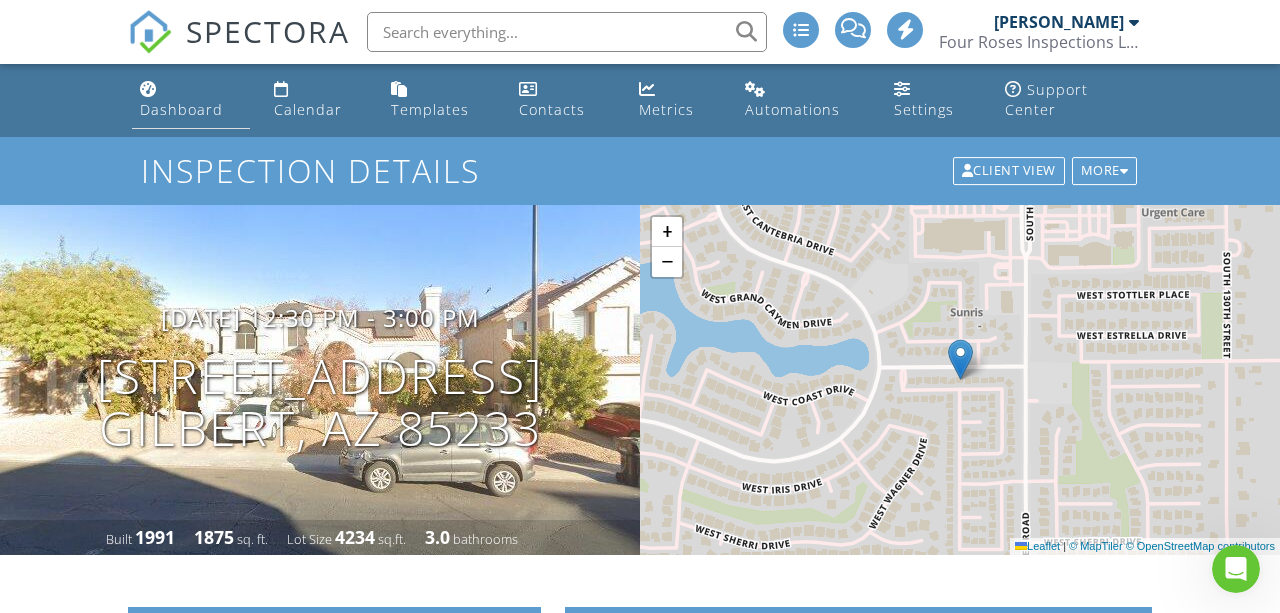 click on "Dashboard" at bounding box center [181, 109] 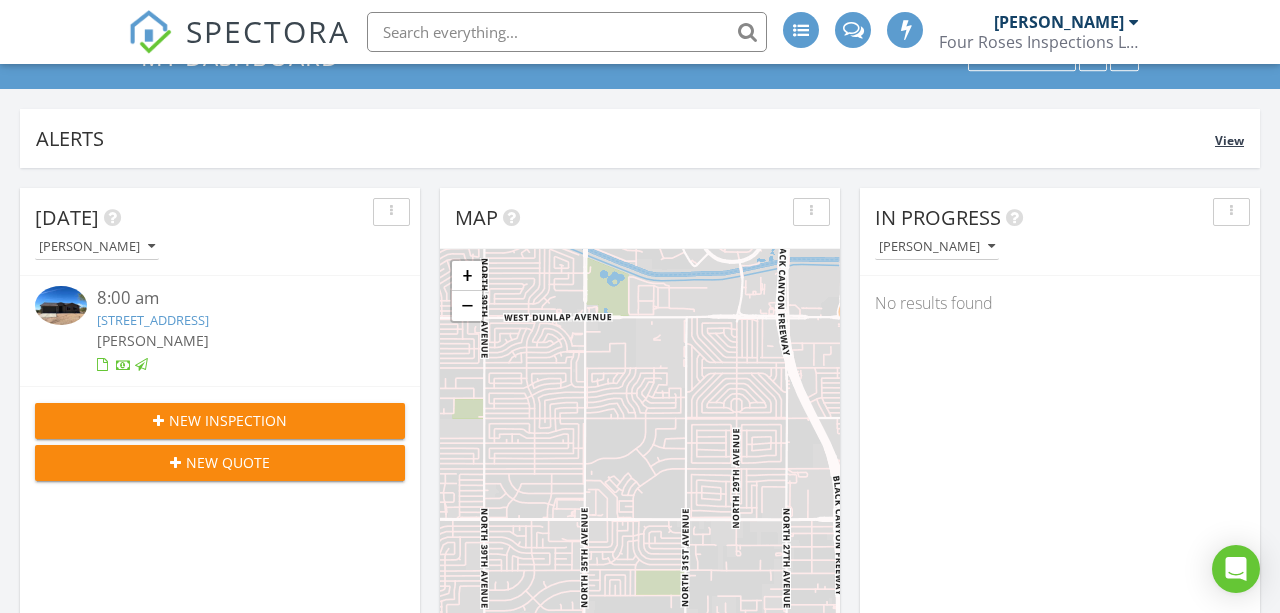 scroll, scrollTop: 0, scrollLeft: 0, axis: both 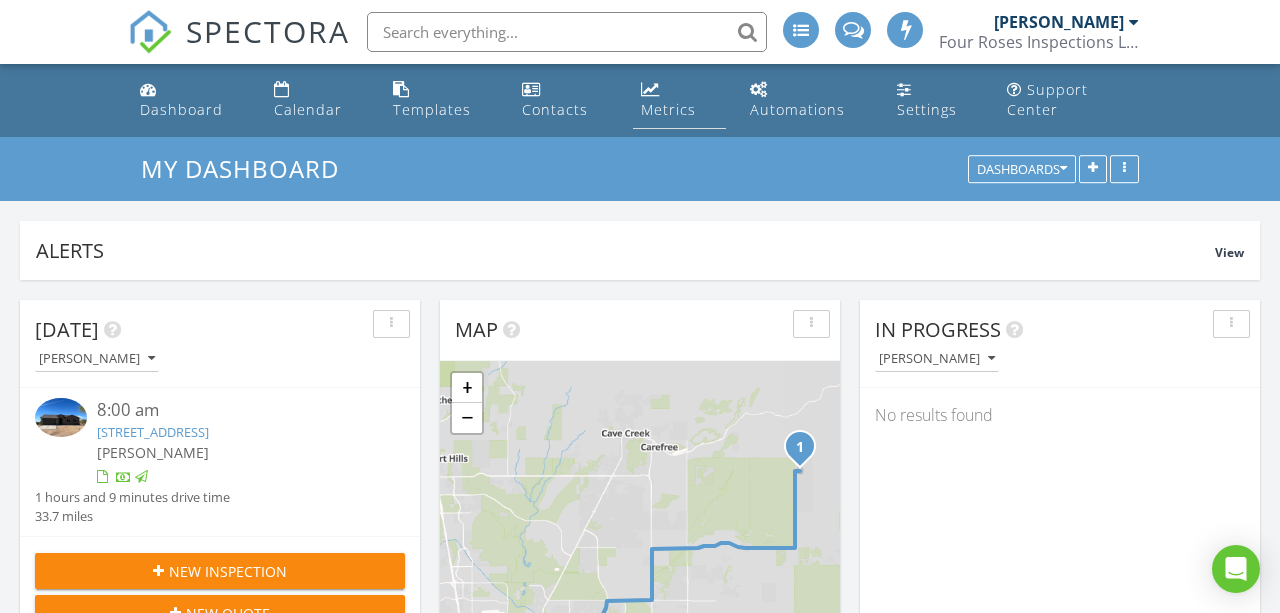 click at bounding box center [650, 89] 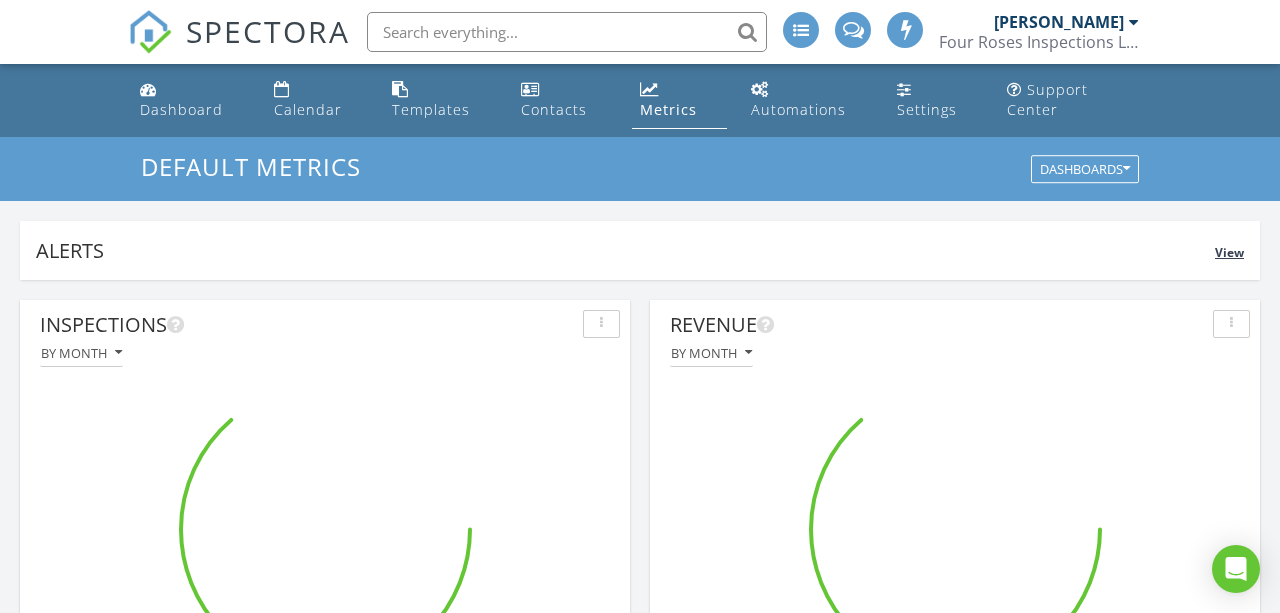 scroll, scrollTop: 24, scrollLeft: 0, axis: vertical 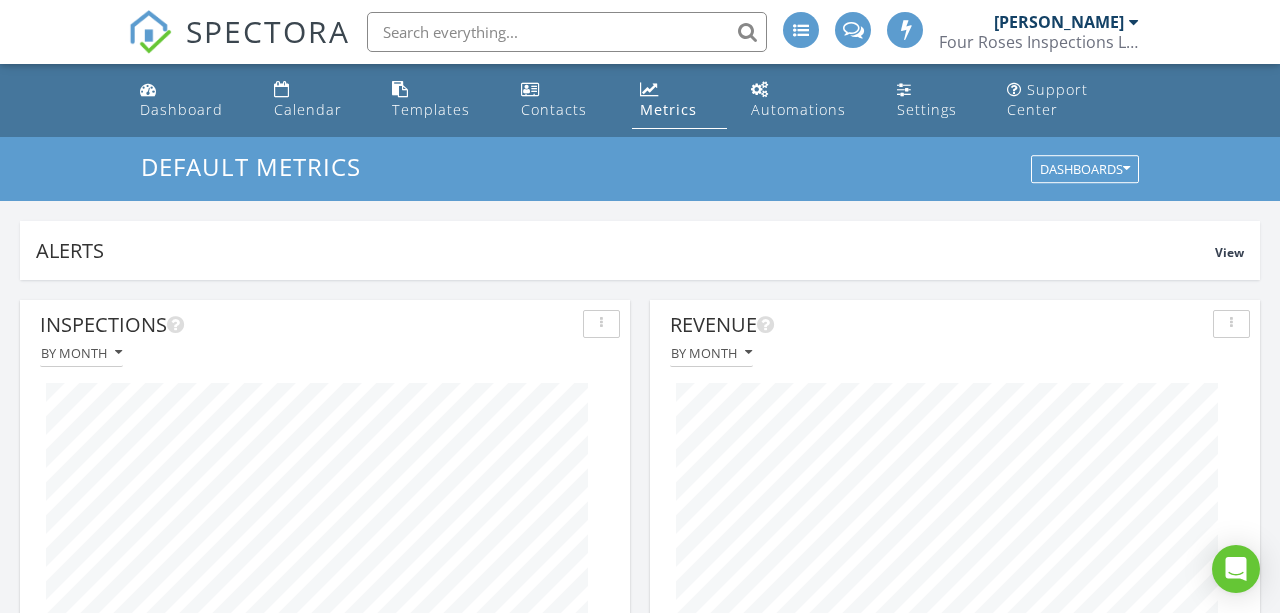 click at bounding box center [1134, 22] 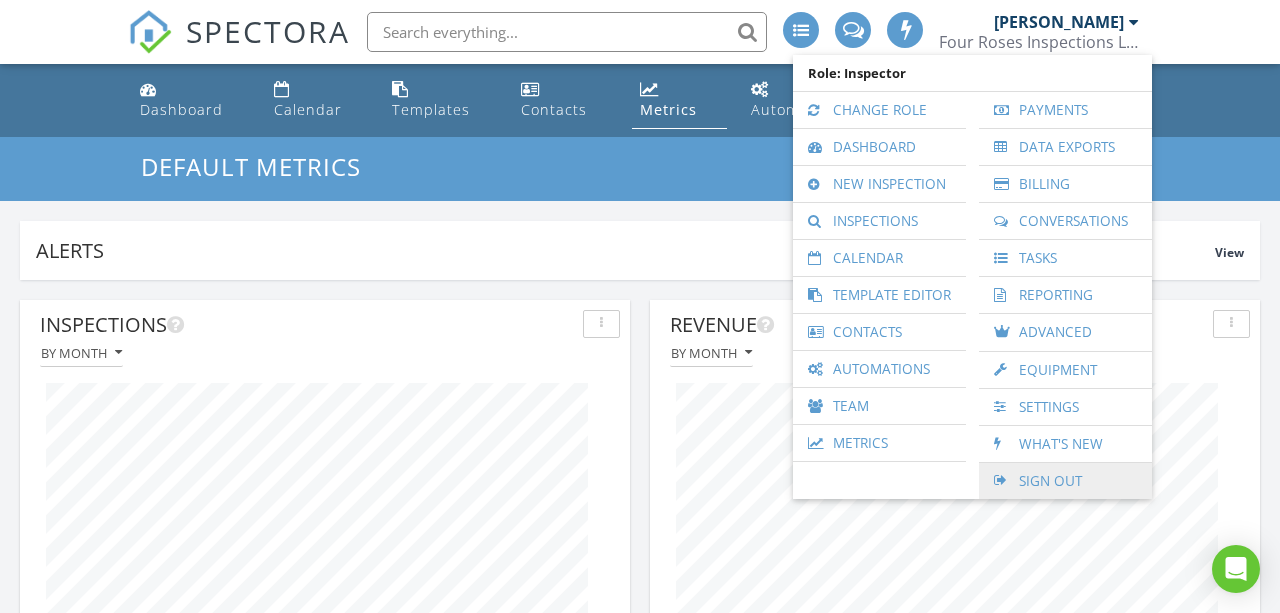 click on "Sign Out" at bounding box center (1065, 481) 